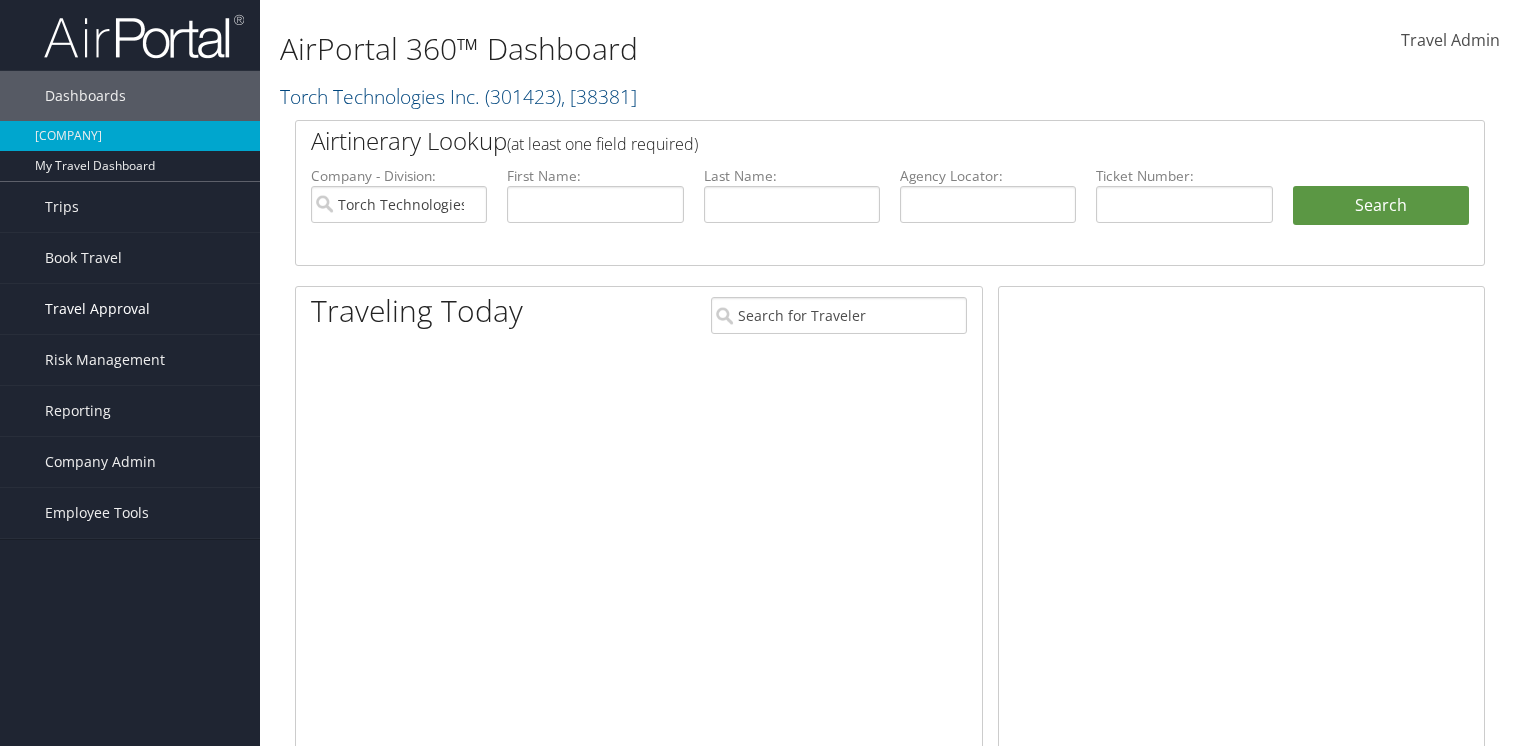 scroll, scrollTop: 0, scrollLeft: 0, axis: both 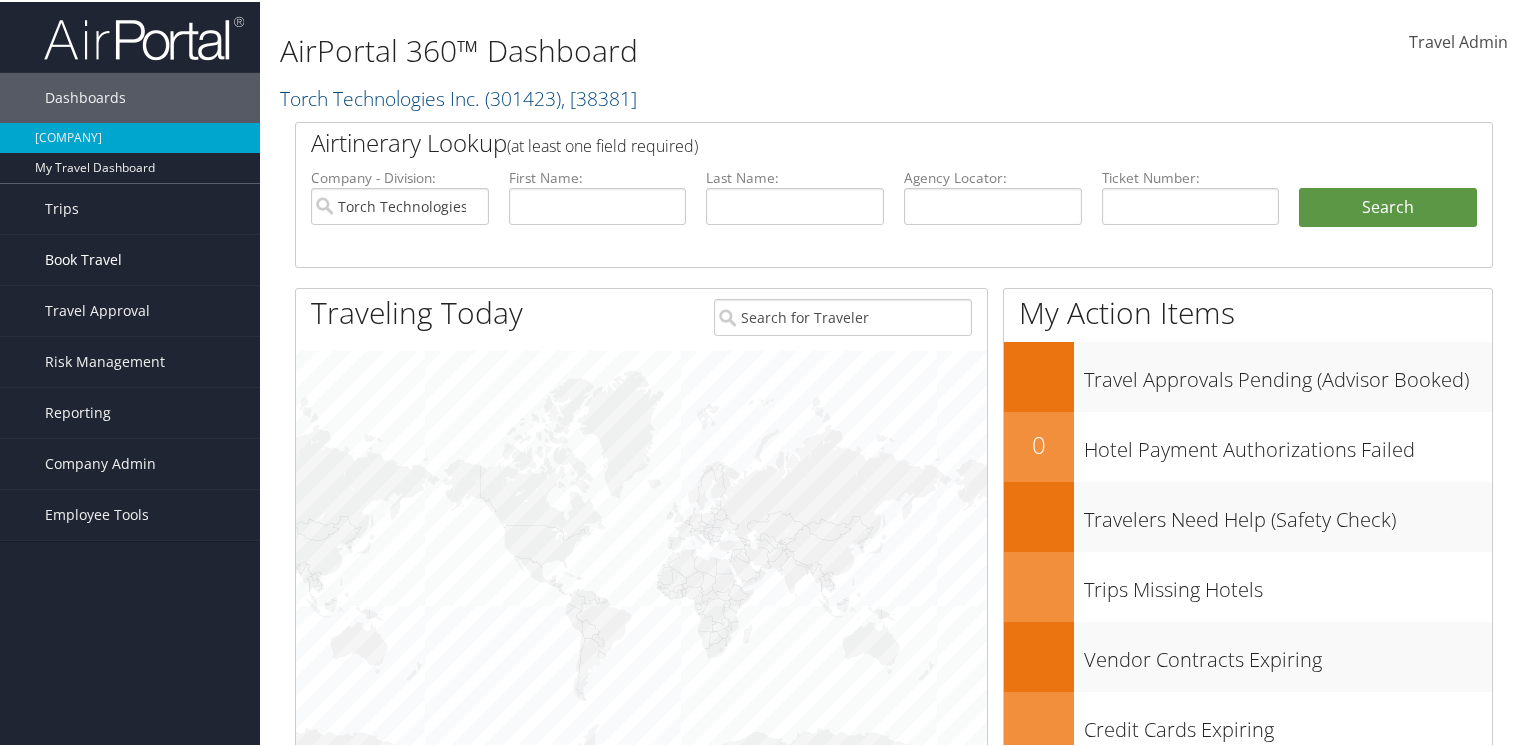 click on "Book Travel" at bounding box center (83, 258) 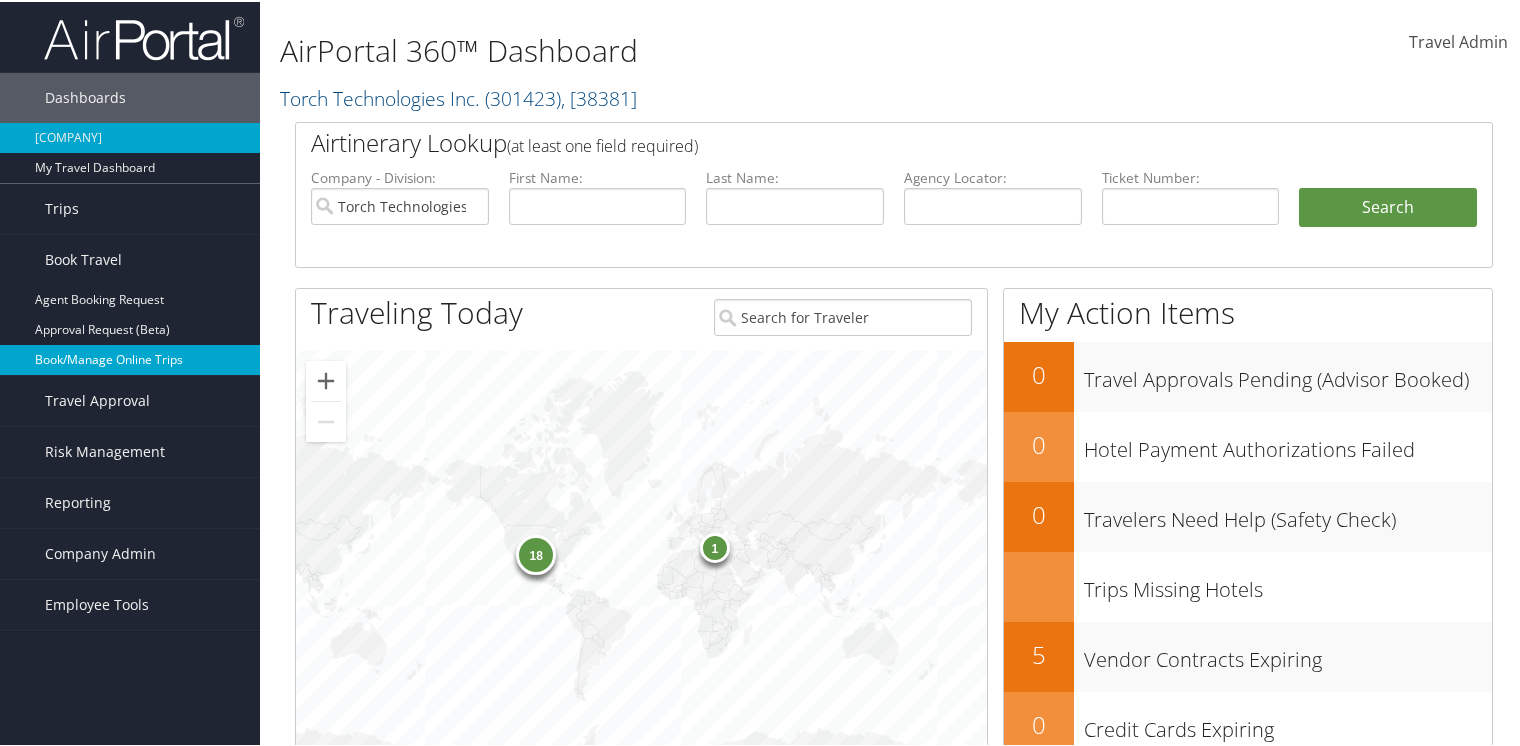 click on "Book/Manage Online Trips" at bounding box center [130, 358] 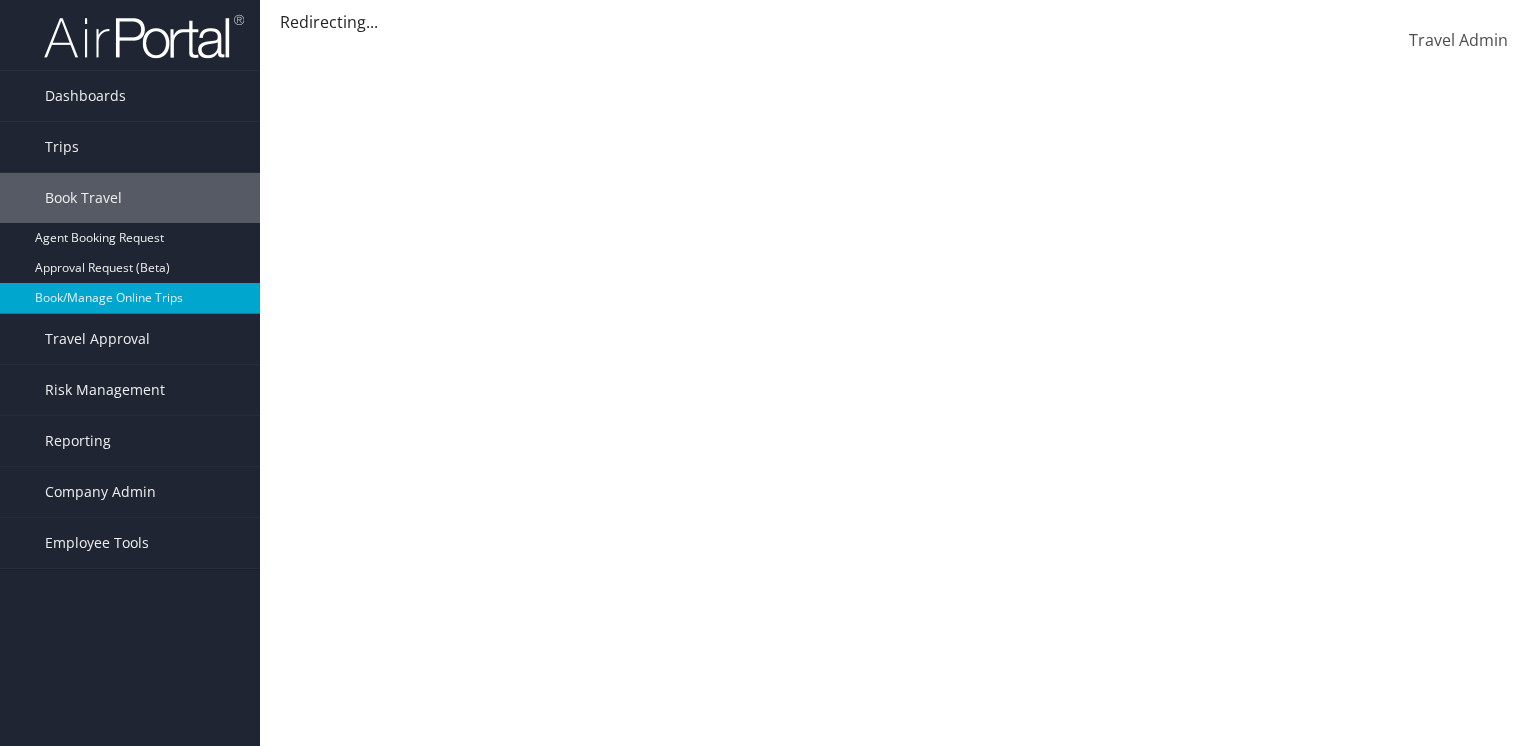 scroll, scrollTop: 0, scrollLeft: 0, axis: both 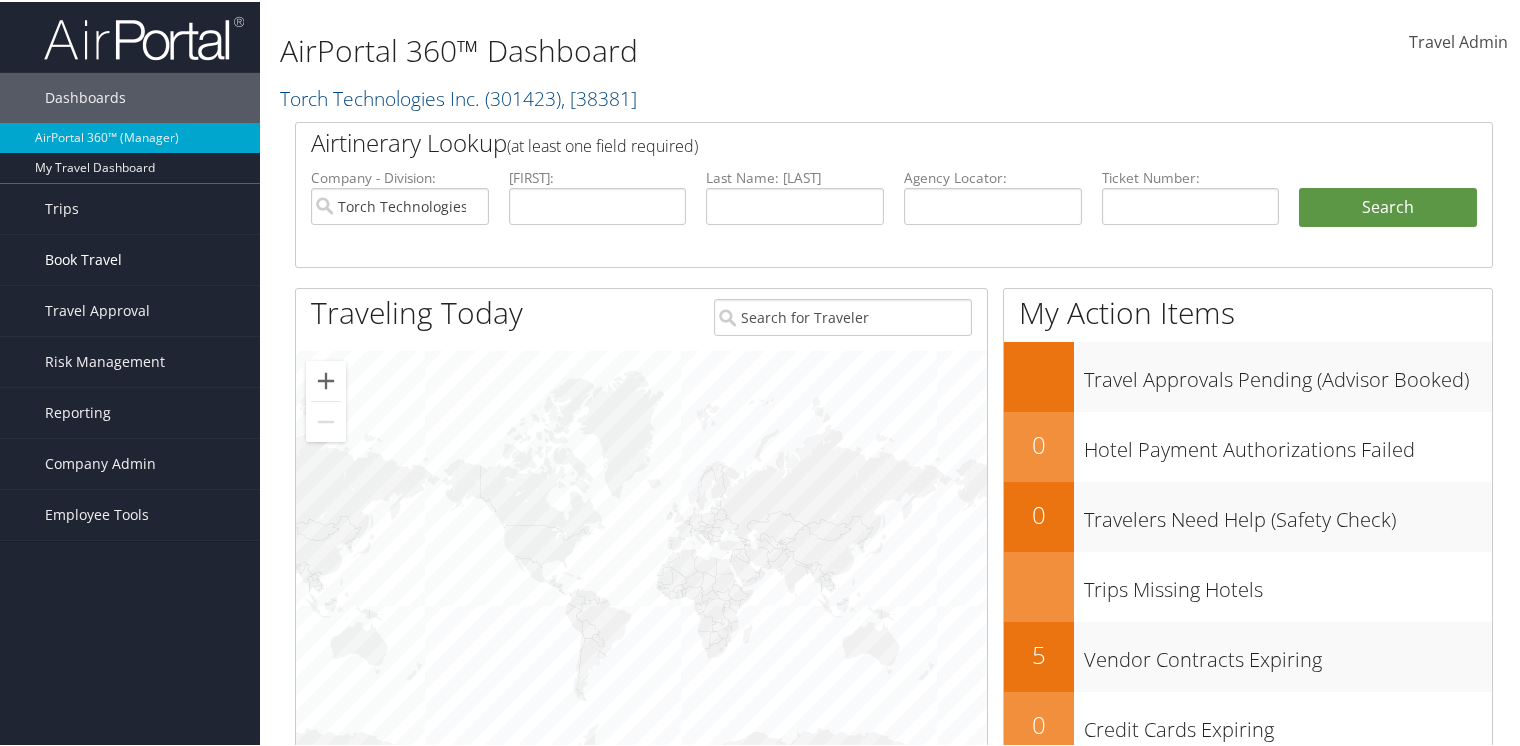 click on "Book Travel" at bounding box center [83, 258] 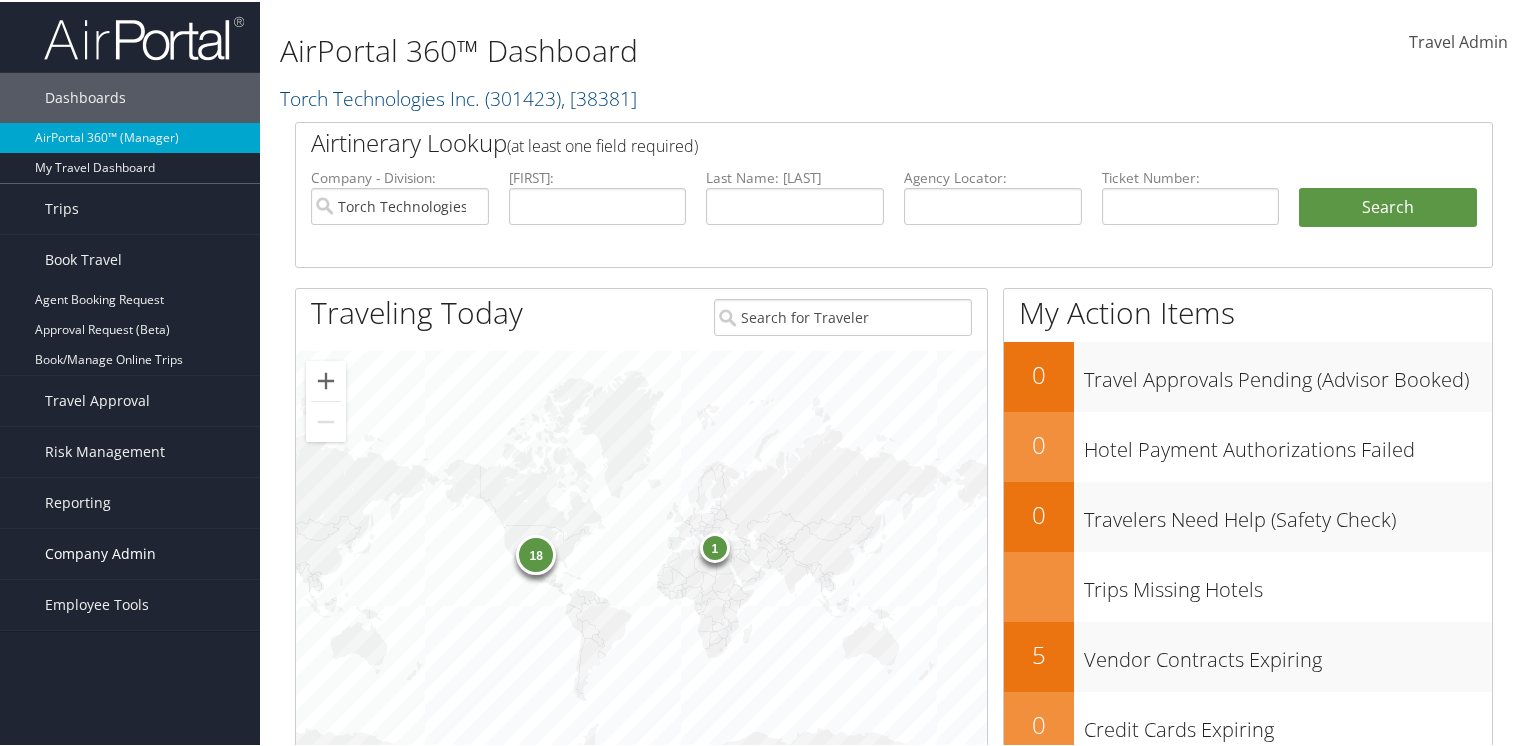 click on "Company Admin" at bounding box center (100, 552) 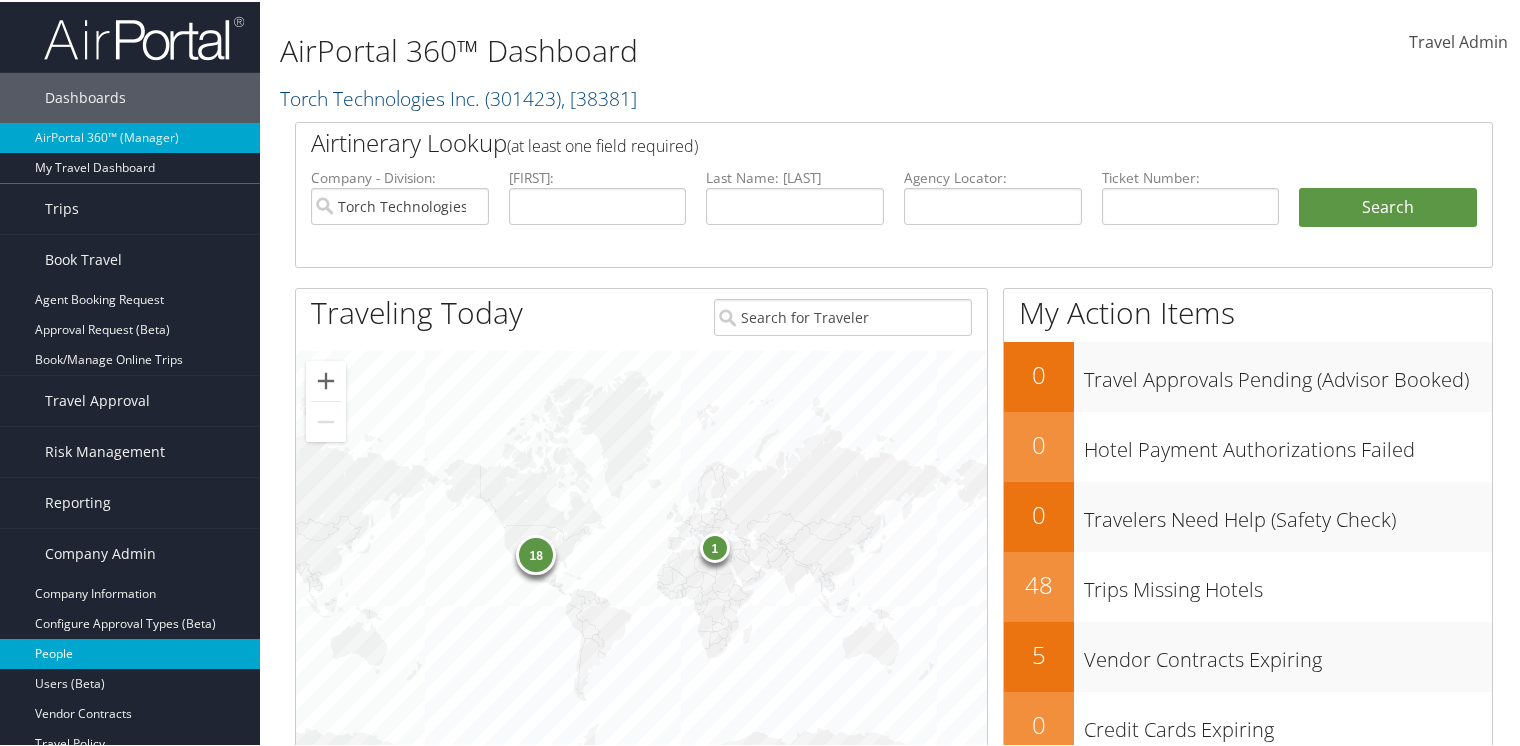 click on "People" at bounding box center [130, 652] 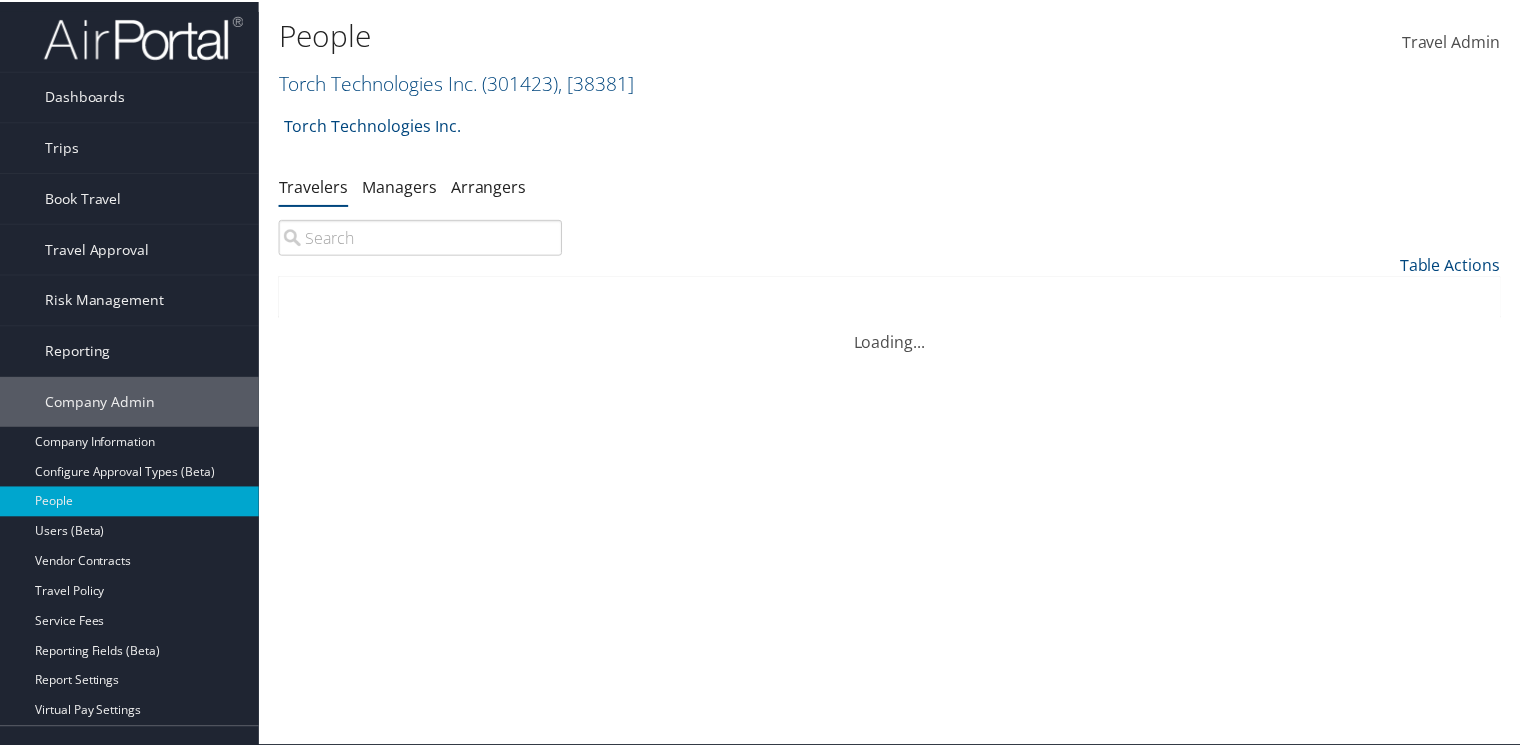 scroll, scrollTop: 0, scrollLeft: 0, axis: both 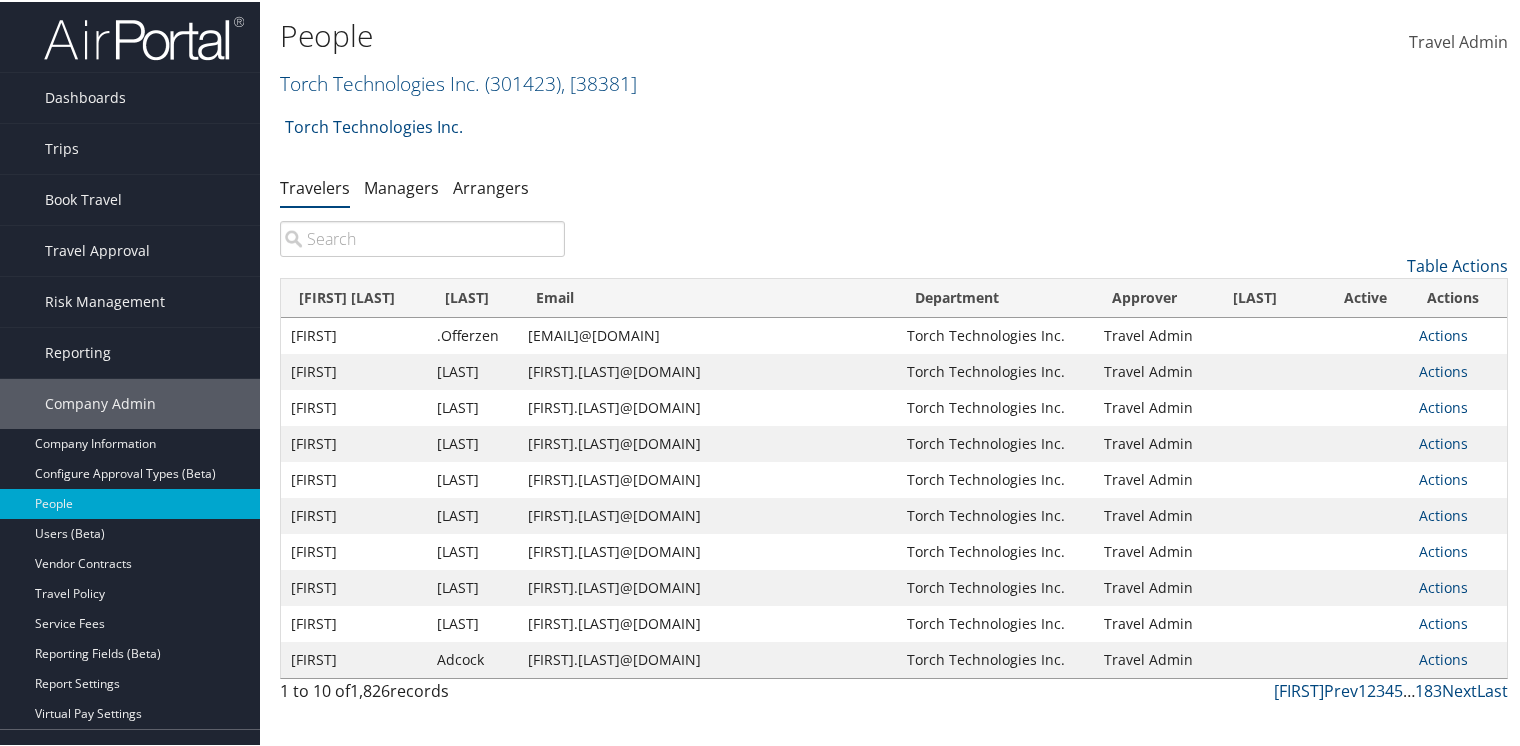 drag, startPoint x: 417, startPoint y: 238, endPoint x: 420, endPoint y: 223, distance: 15.297058 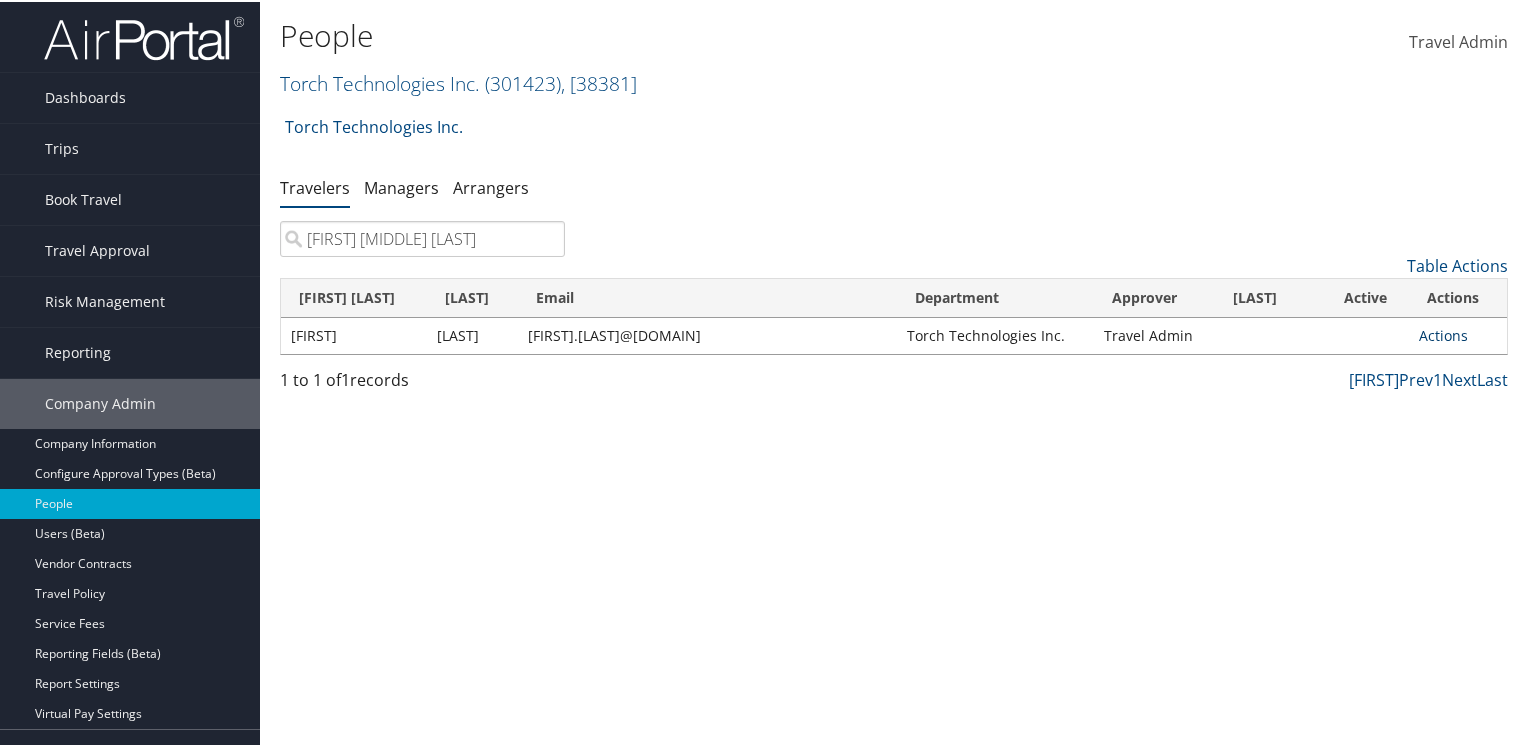 type on "gerald jackson" 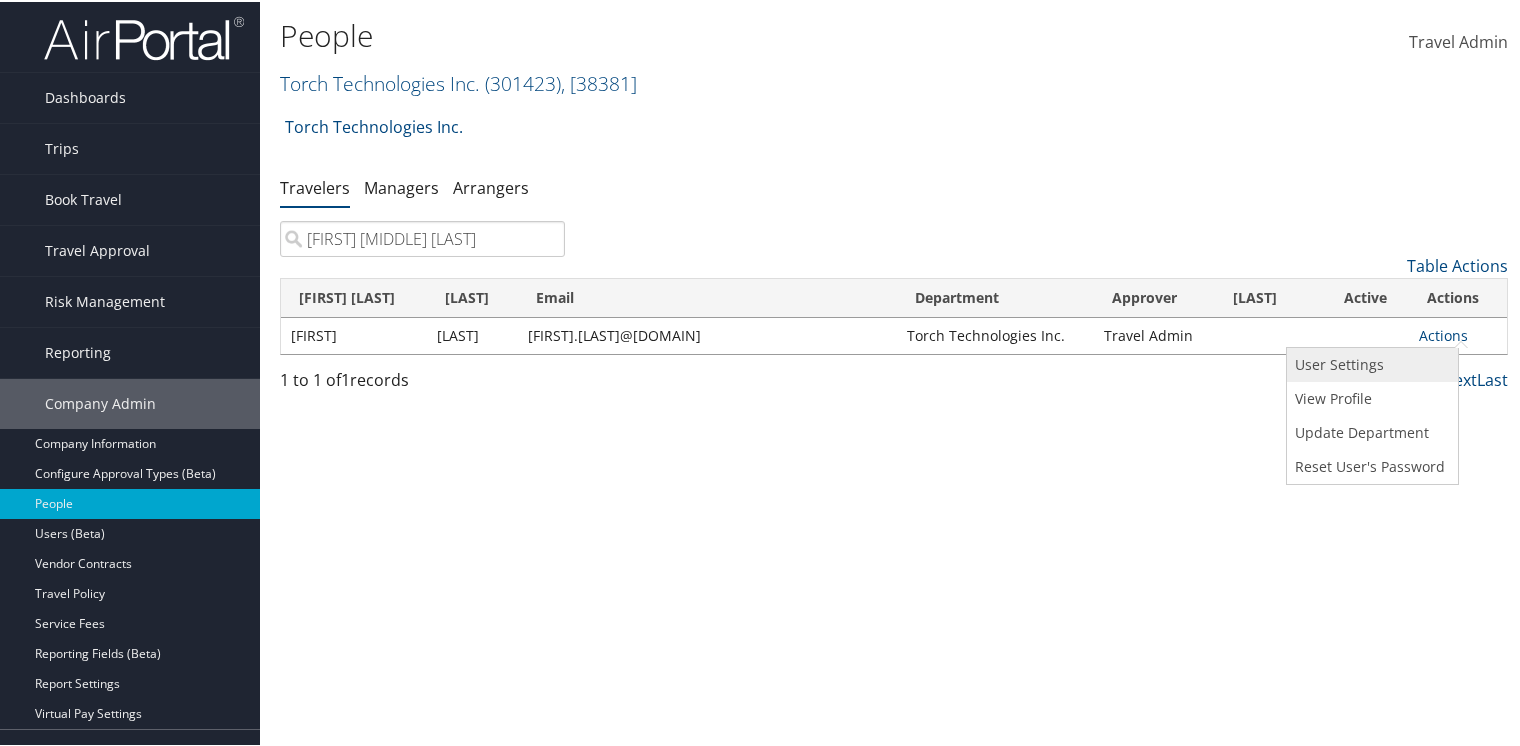 click on "User Settings" at bounding box center (1370, 363) 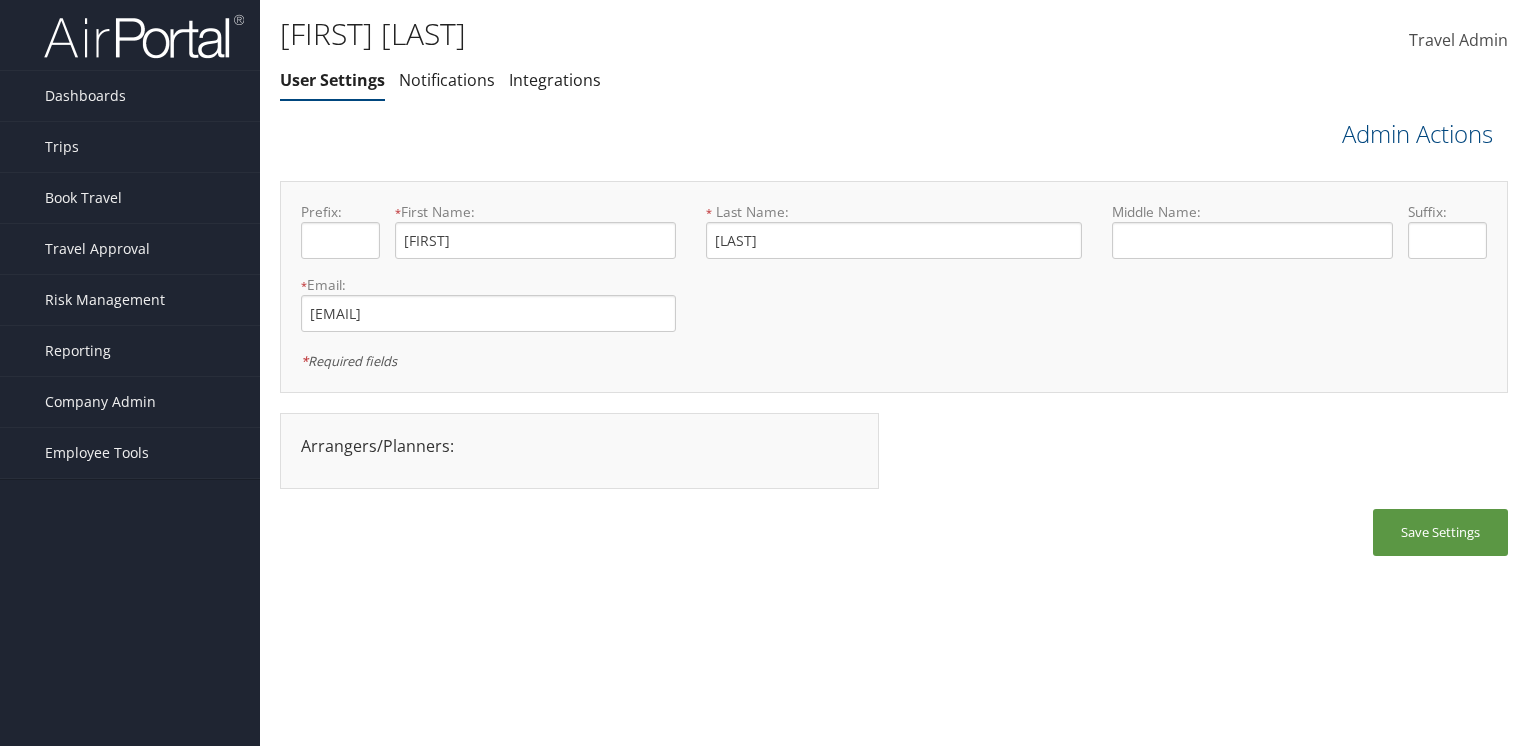scroll, scrollTop: 0, scrollLeft: 0, axis: both 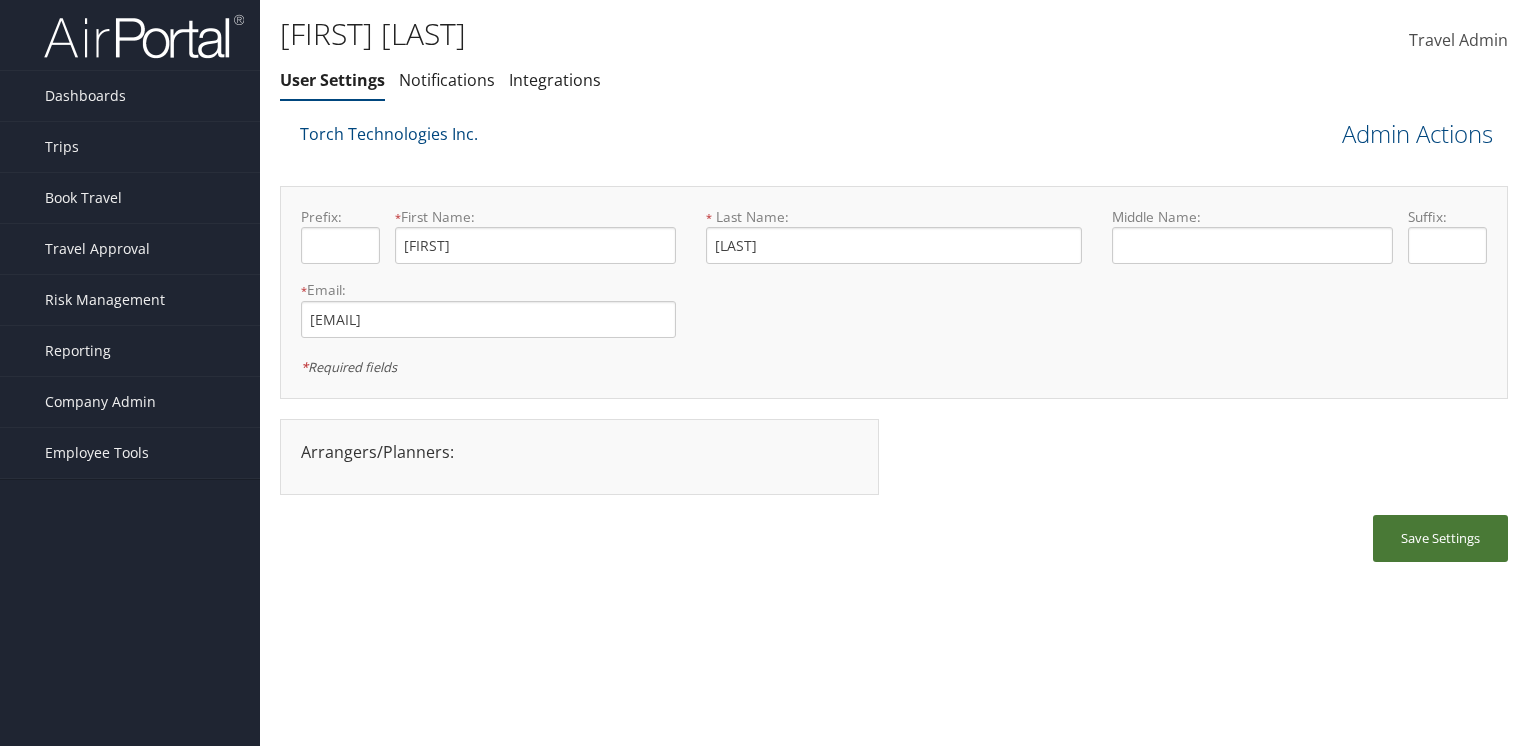 click on "Save Settings" at bounding box center (1440, 538) 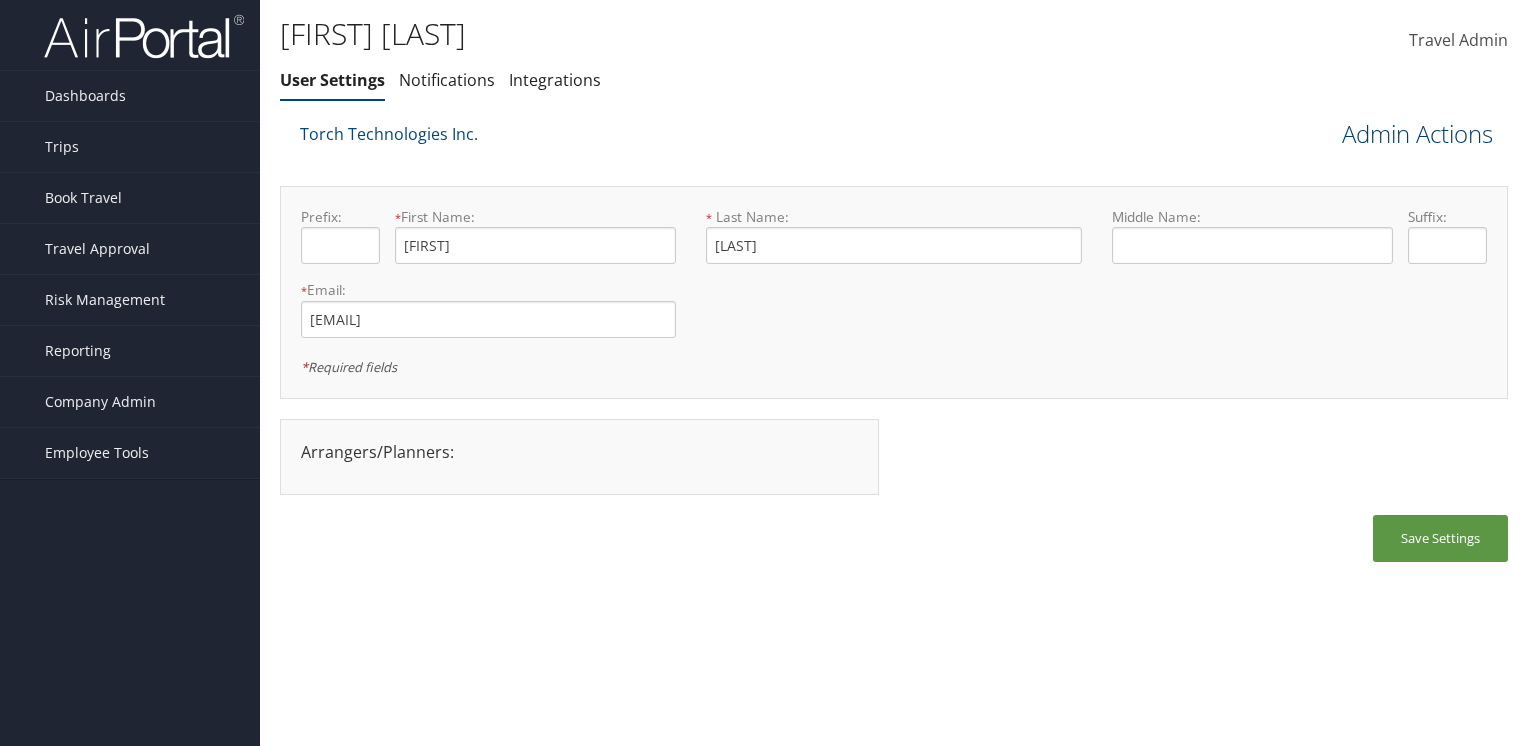 click at bounding box center (1493, 133) 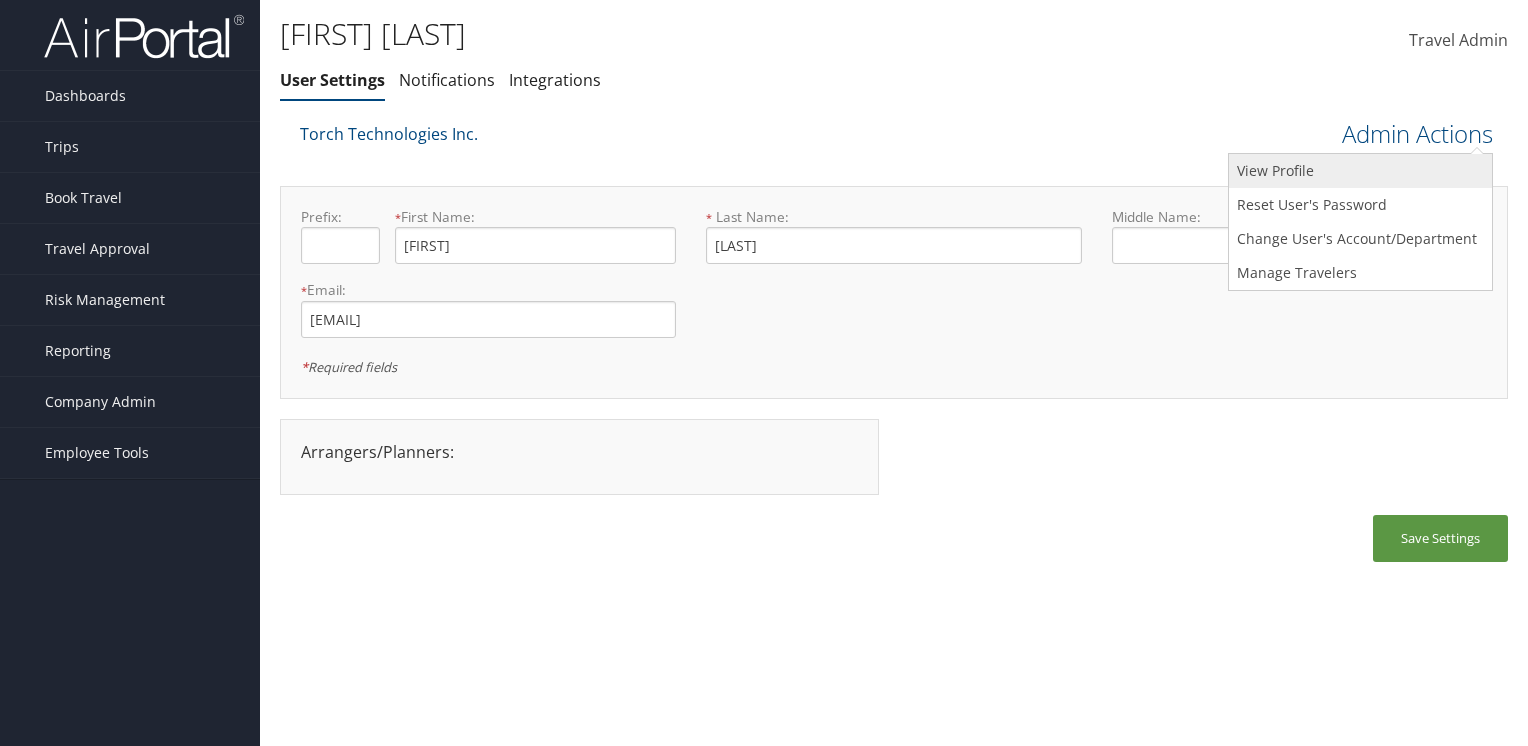 click on "View Profile" at bounding box center (1360, 171) 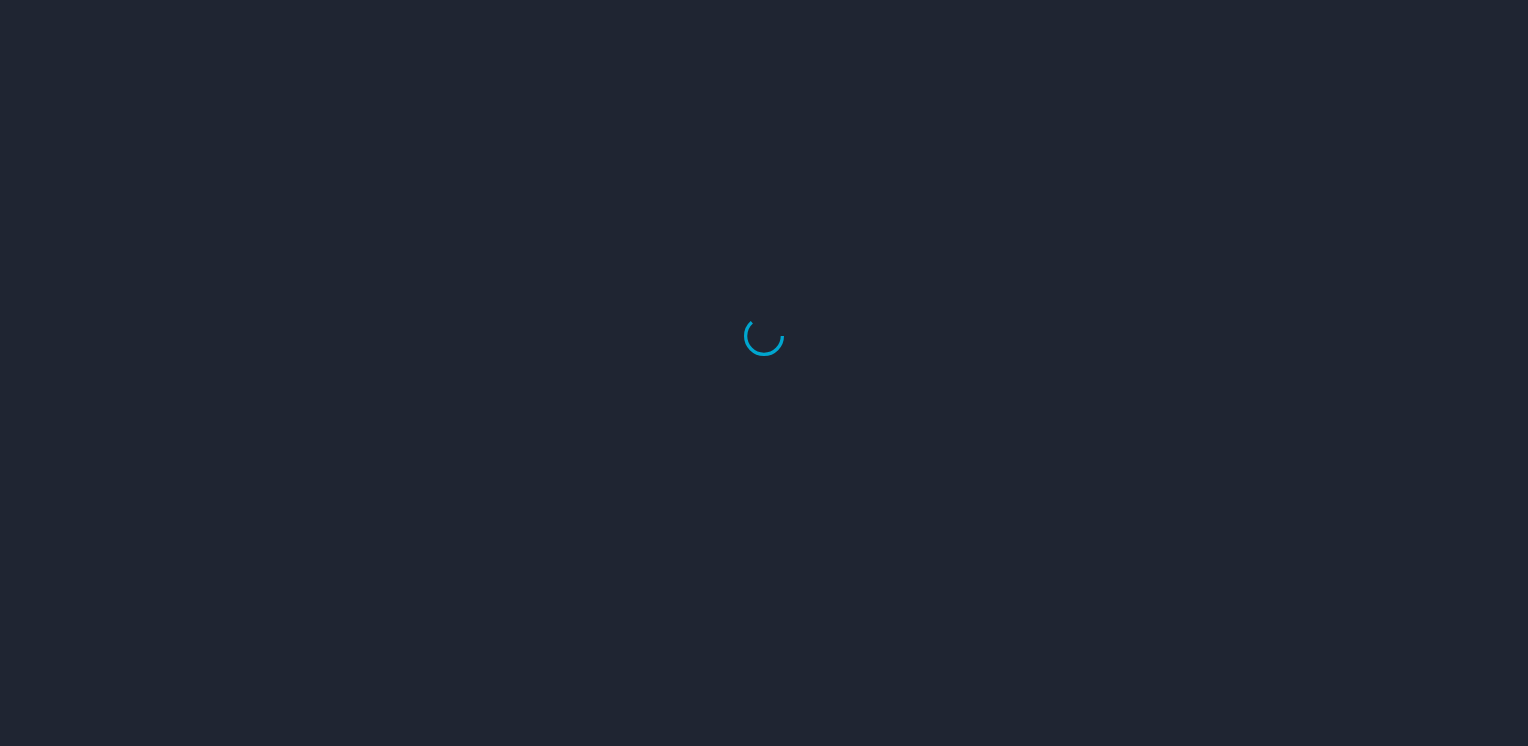 scroll, scrollTop: 0, scrollLeft: 0, axis: both 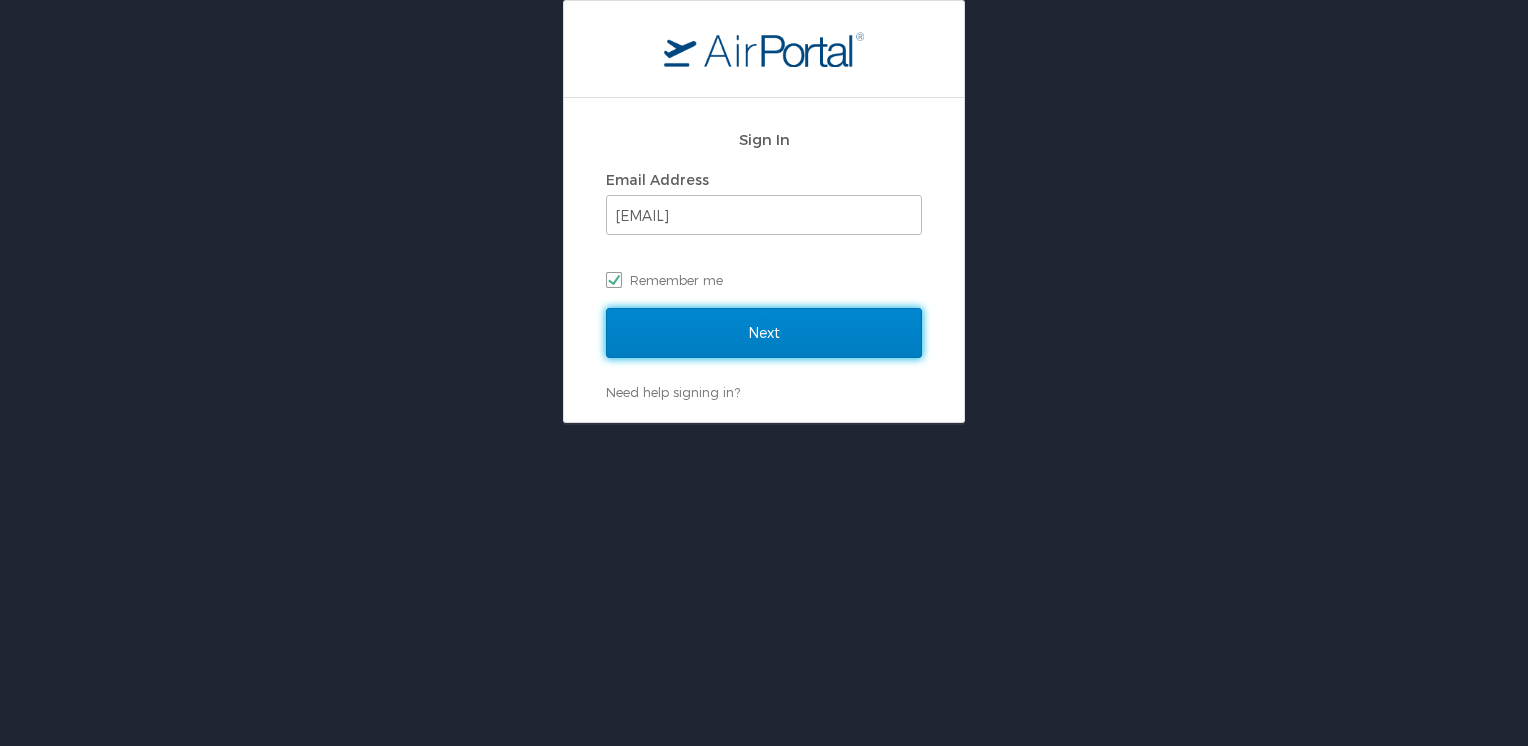 click on "Next" at bounding box center (764, 333) 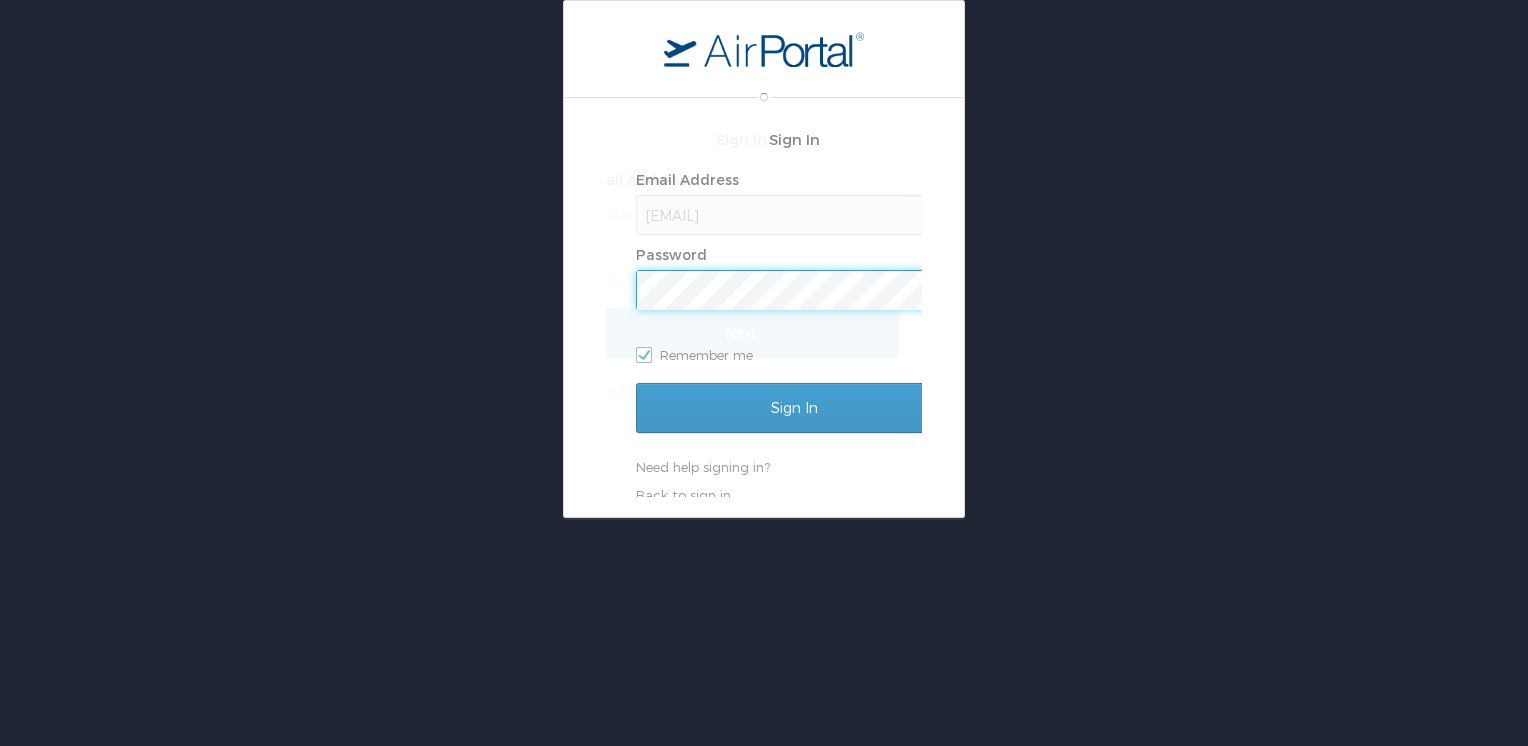 scroll, scrollTop: 0, scrollLeft: 0, axis: both 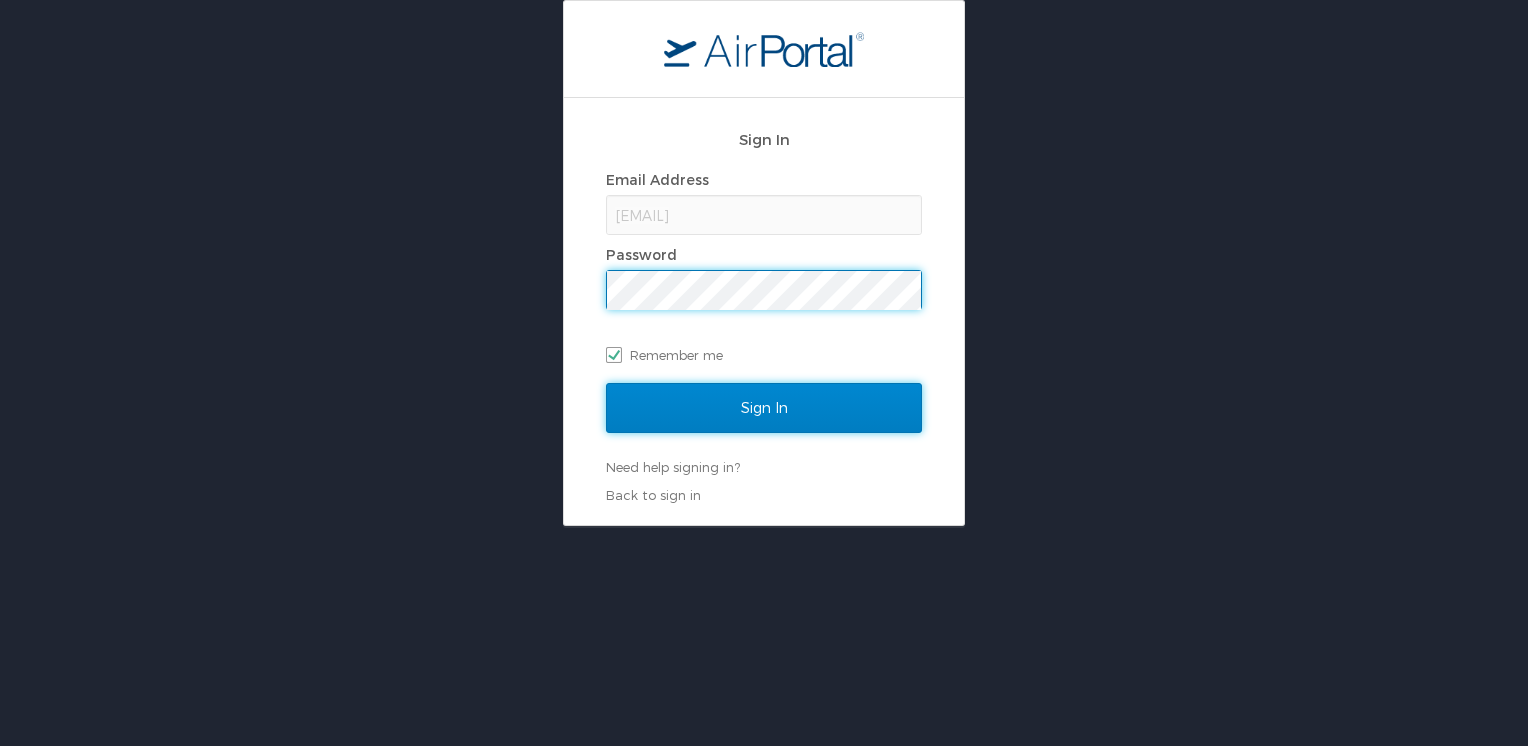 click on "Sign In" at bounding box center (764, 408) 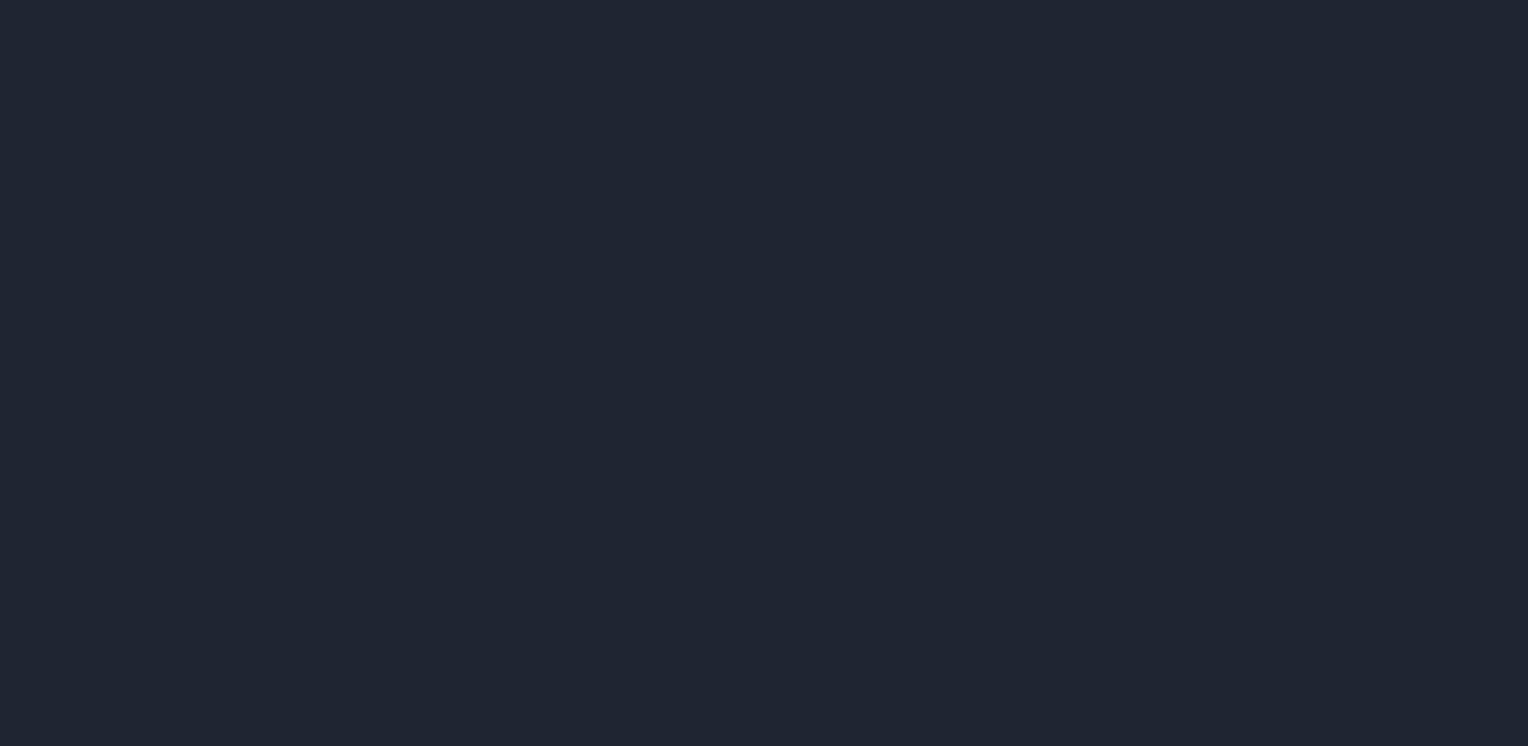 scroll, scrollTop: 0, scrollLeft: 0, axis: both 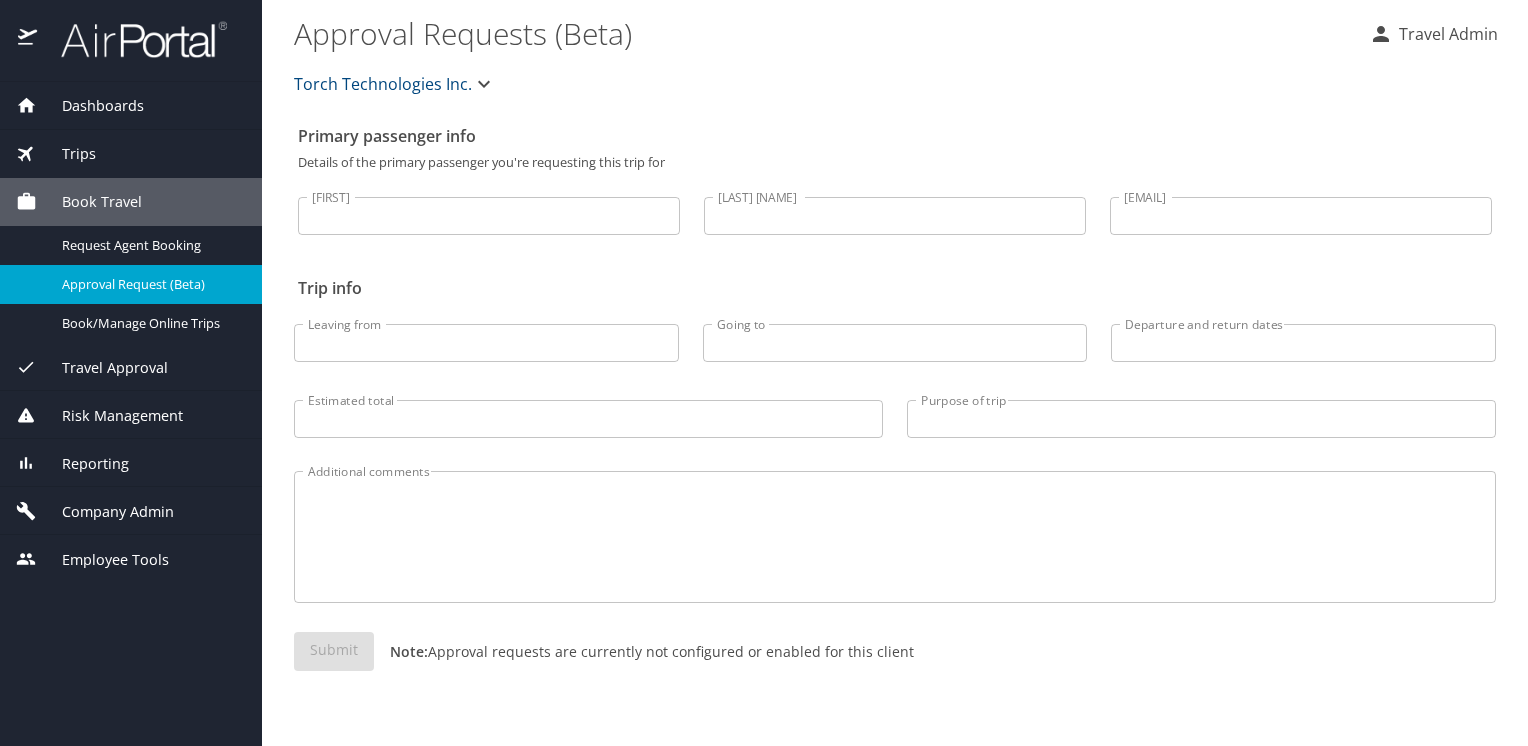 click on "Company Admin" at bounding box center (105, 512) 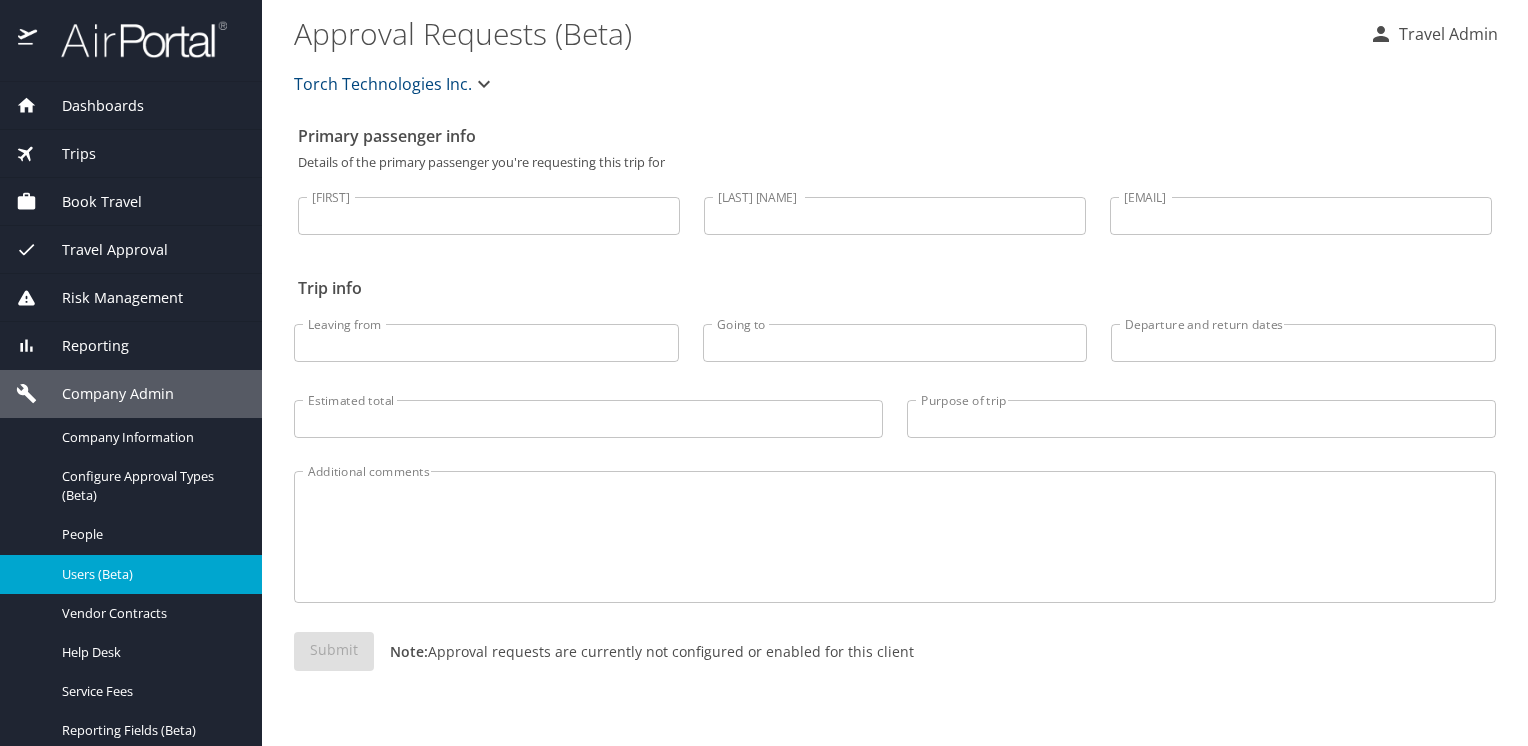 click on "Users (Beta)" at bounding box center (150, 574) 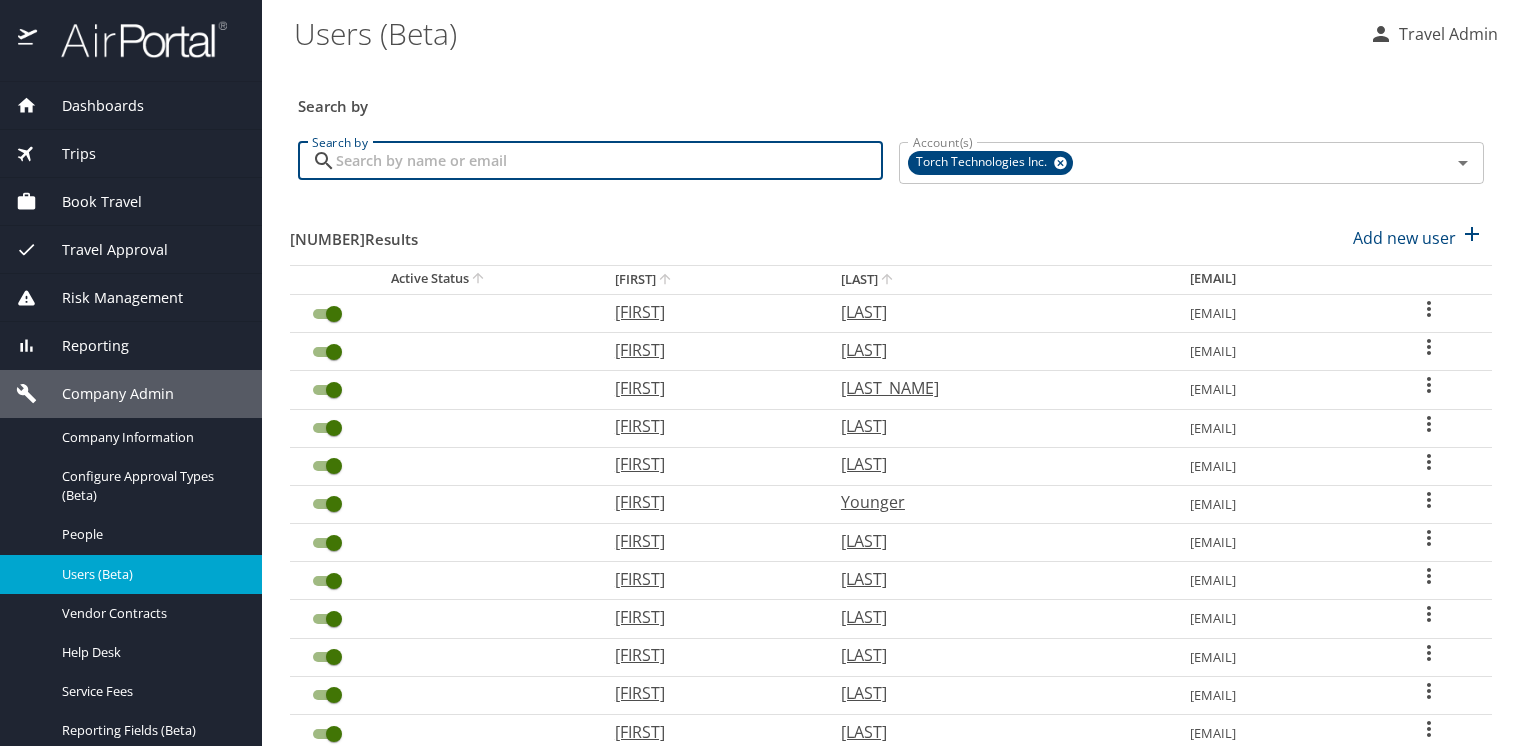 click on "Search by" at bounding box center [609, 161] 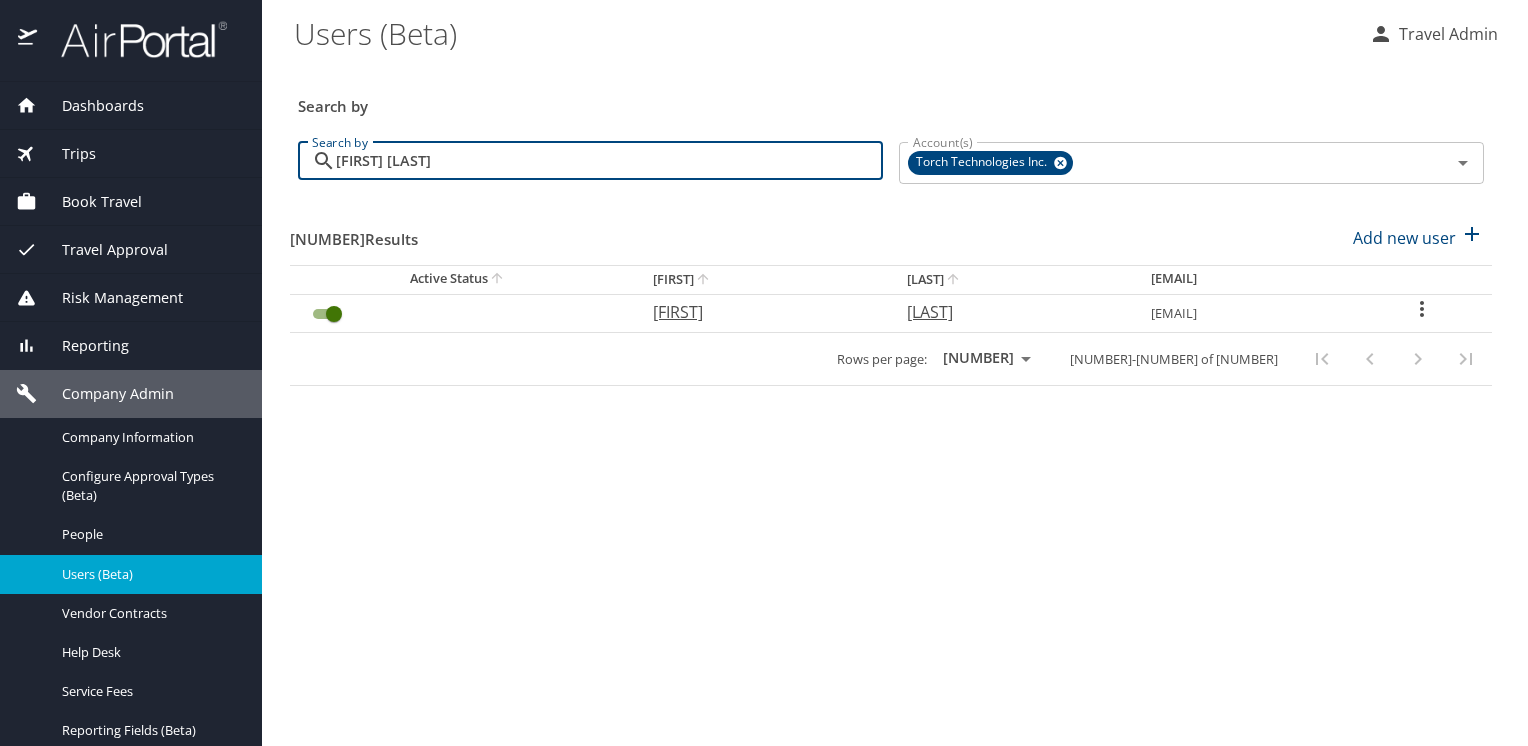 type on "gerald jackson" 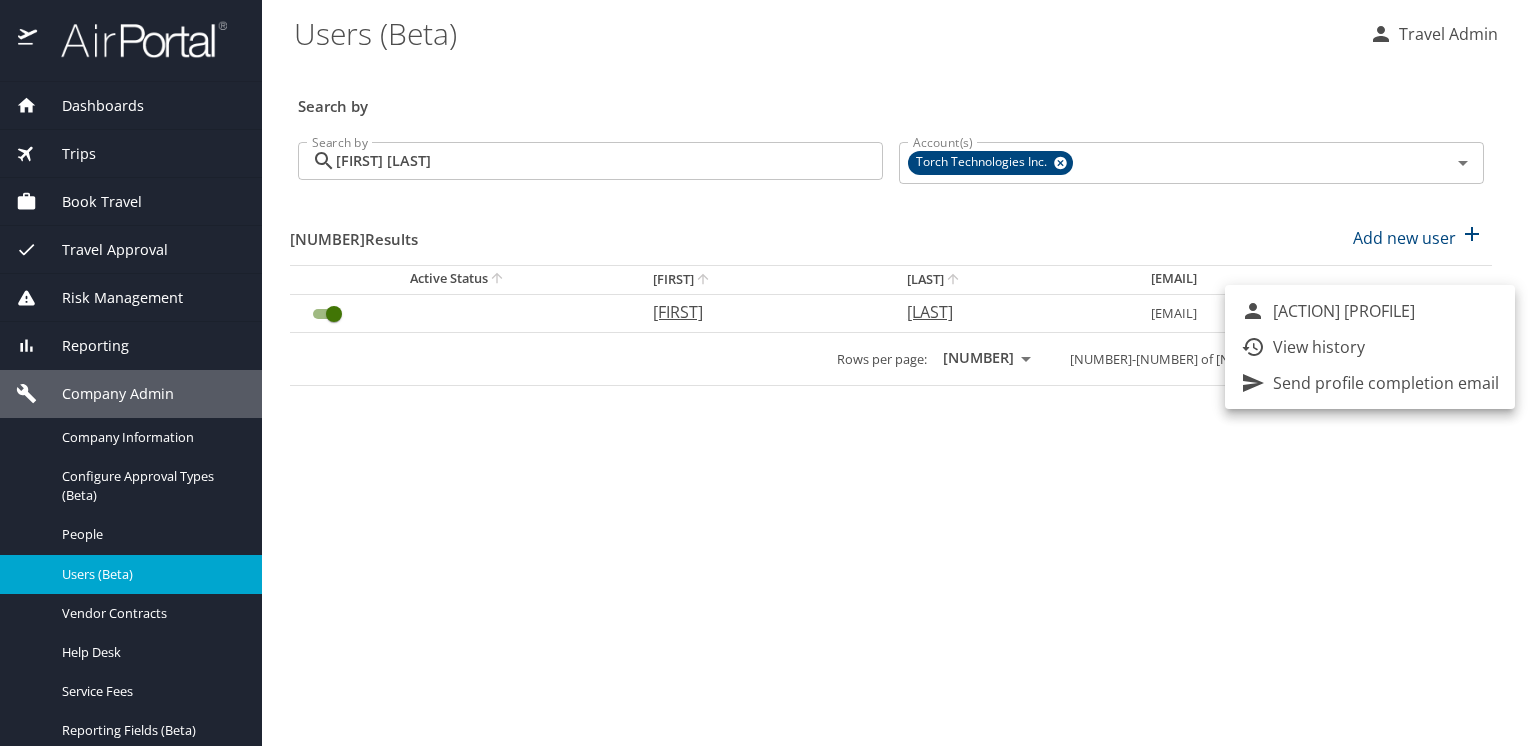 click on "Send profile completion email" at bounding box center (1386, 383) 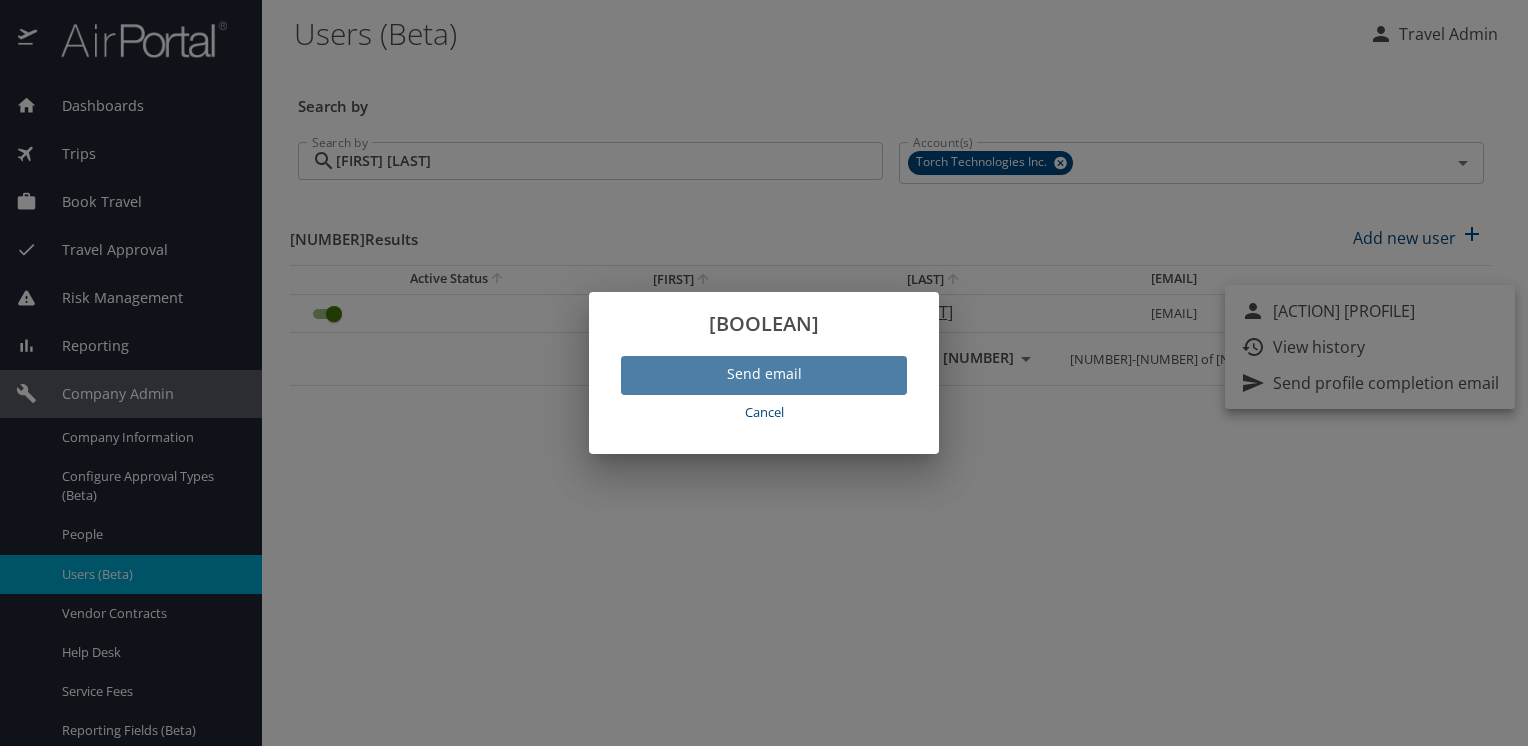 click on "Send email" at bounding box center (764, 374) 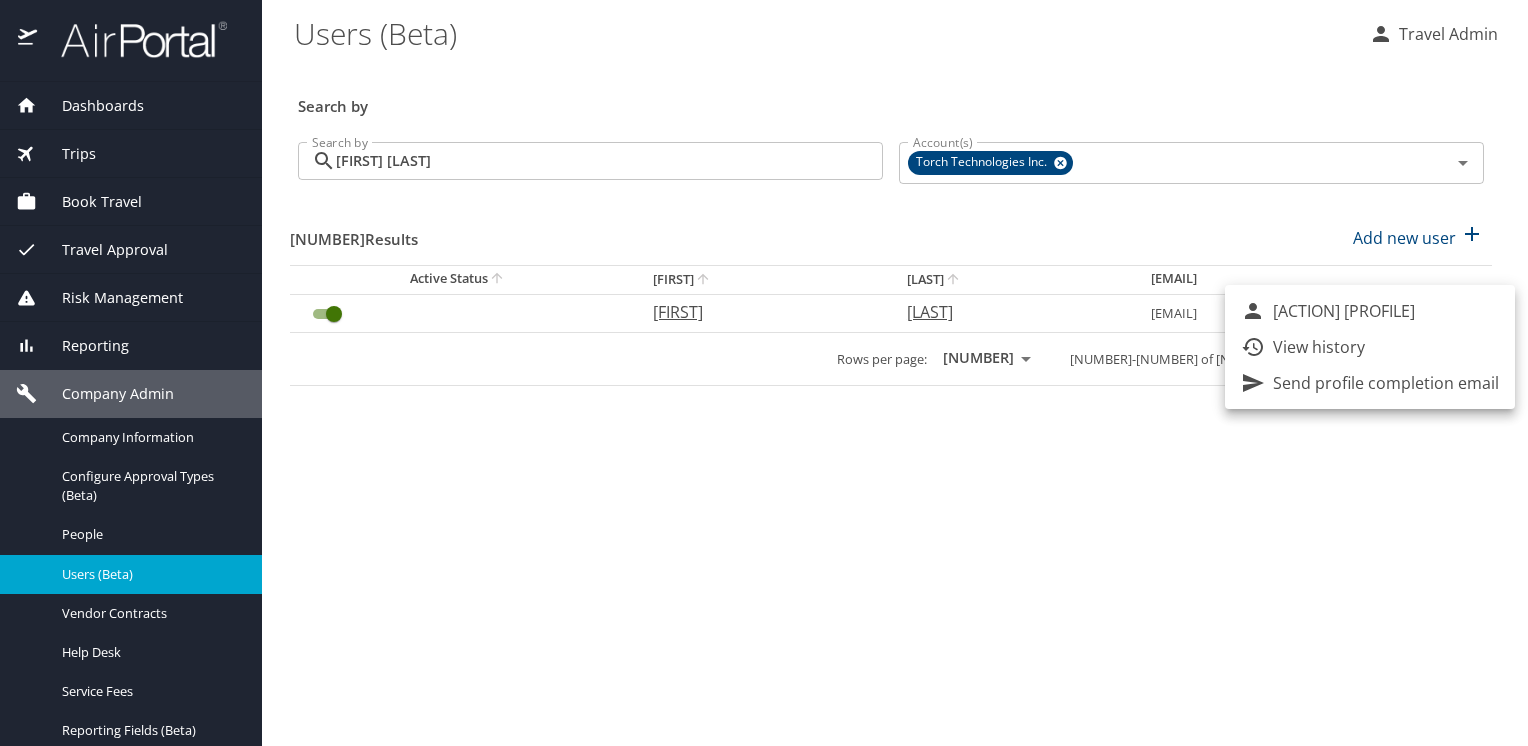 click on "View profile" at bounding box center [1344, 311] 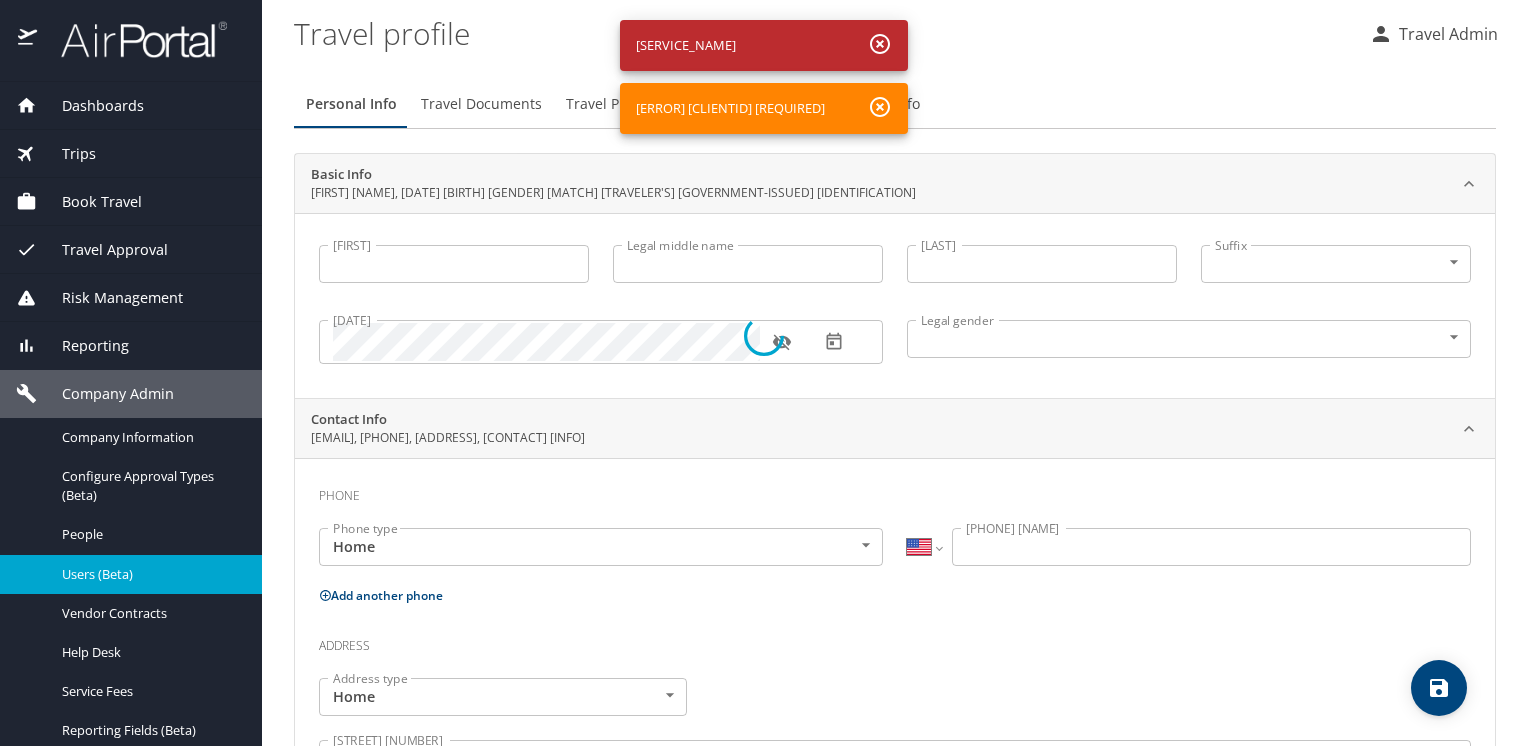 click at bounding box center [764, 335] 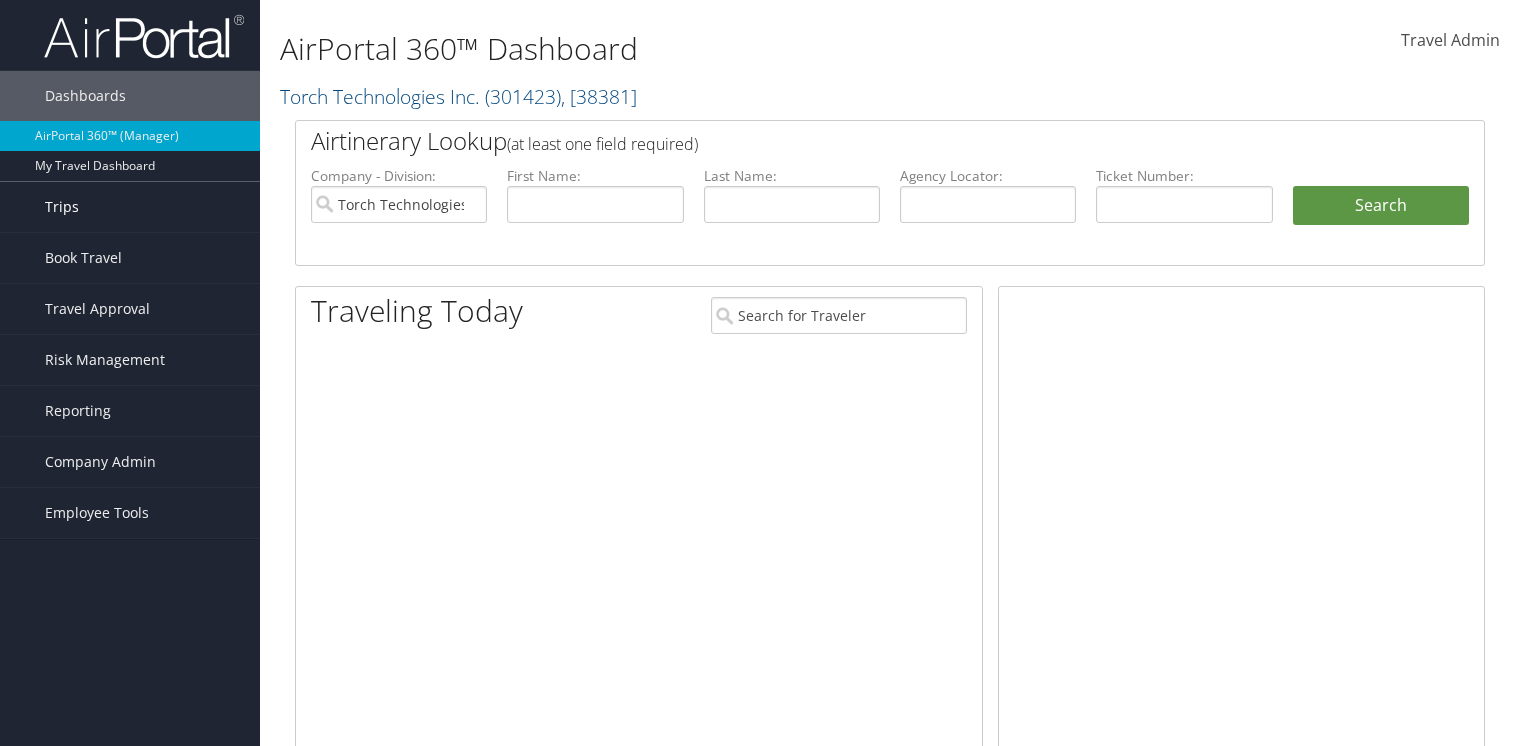 scroll, scrollTop: 0, scrollLeft: 0, axis: both 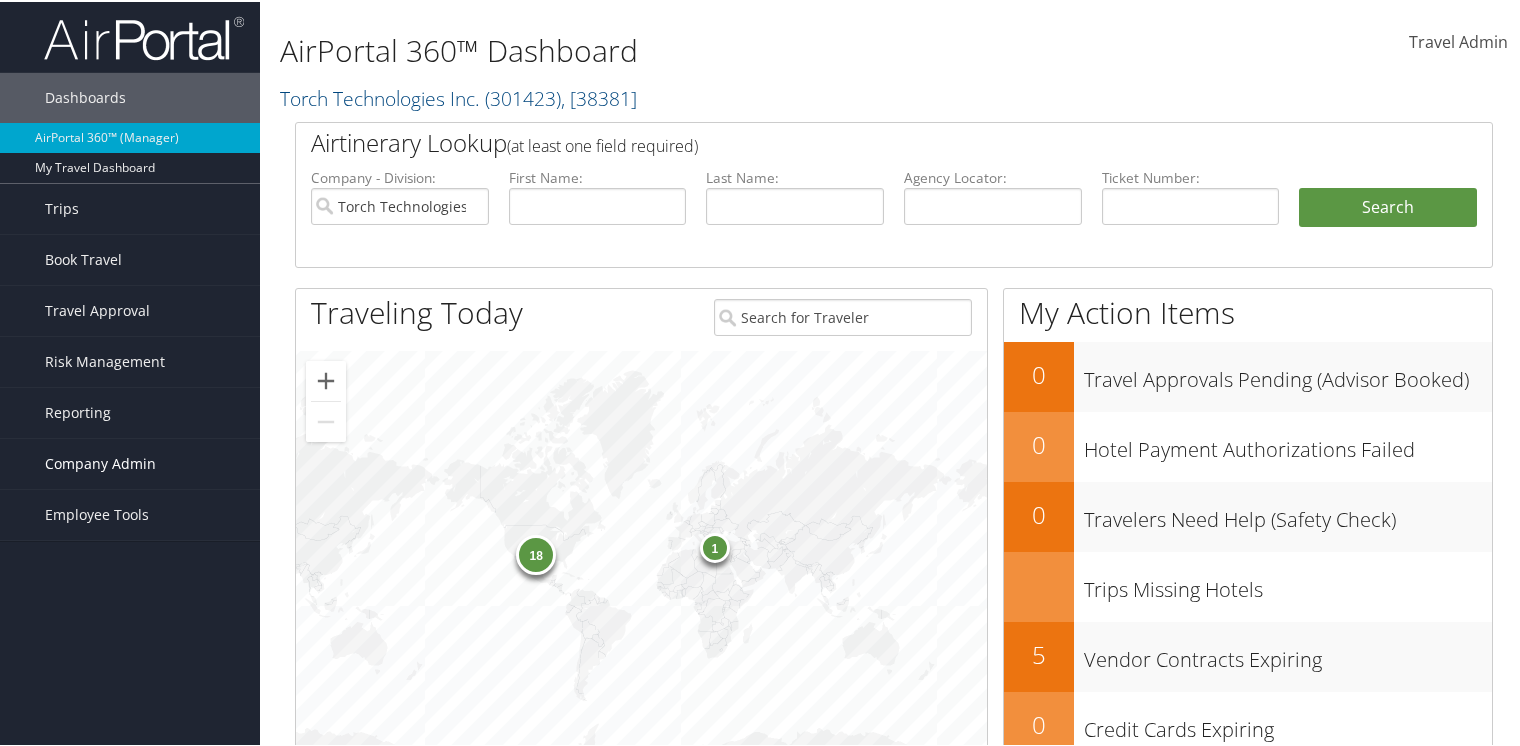 click on "Company Admin" at bounding box center (100, 462) 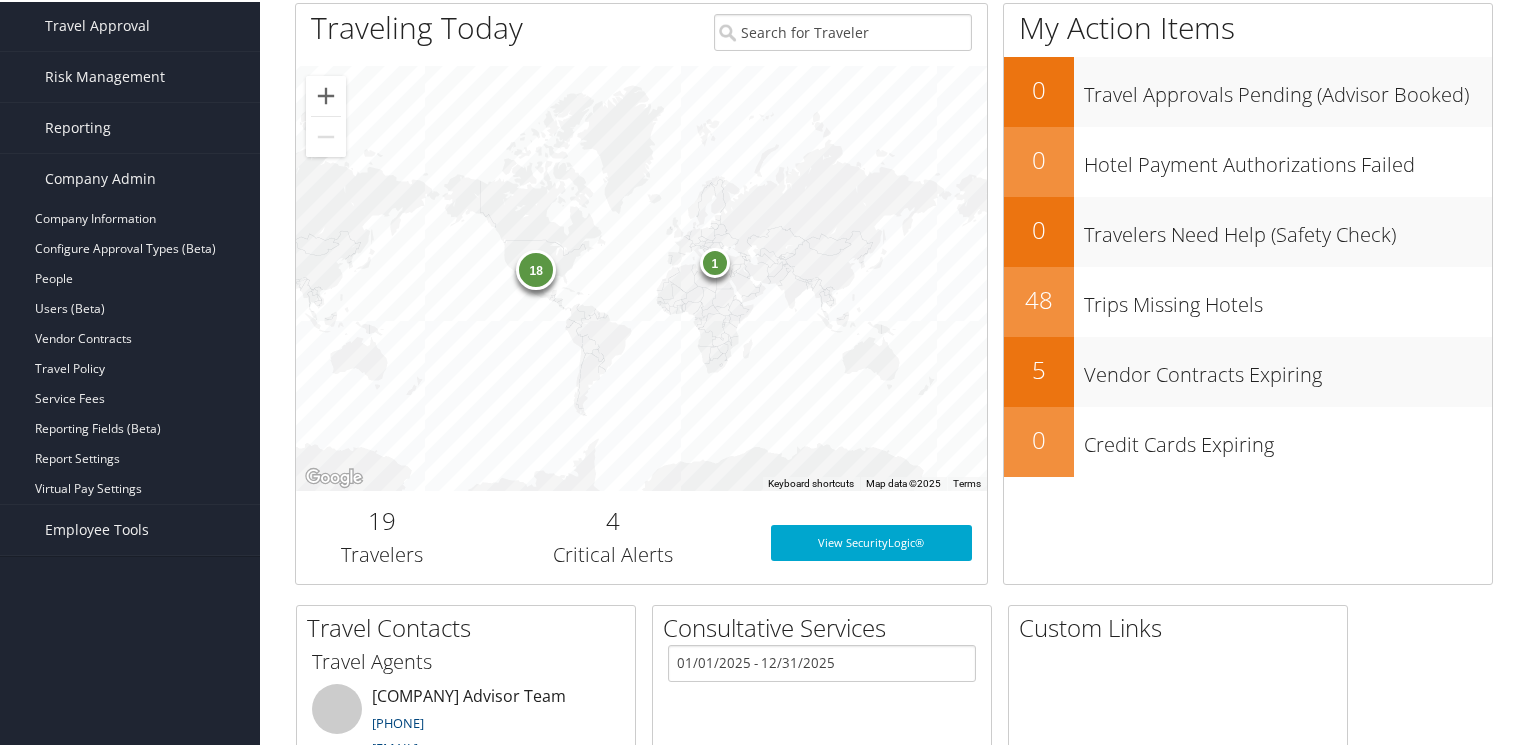 scroll, scrollTop: 300, scrollLeft: 0, axis: vertical 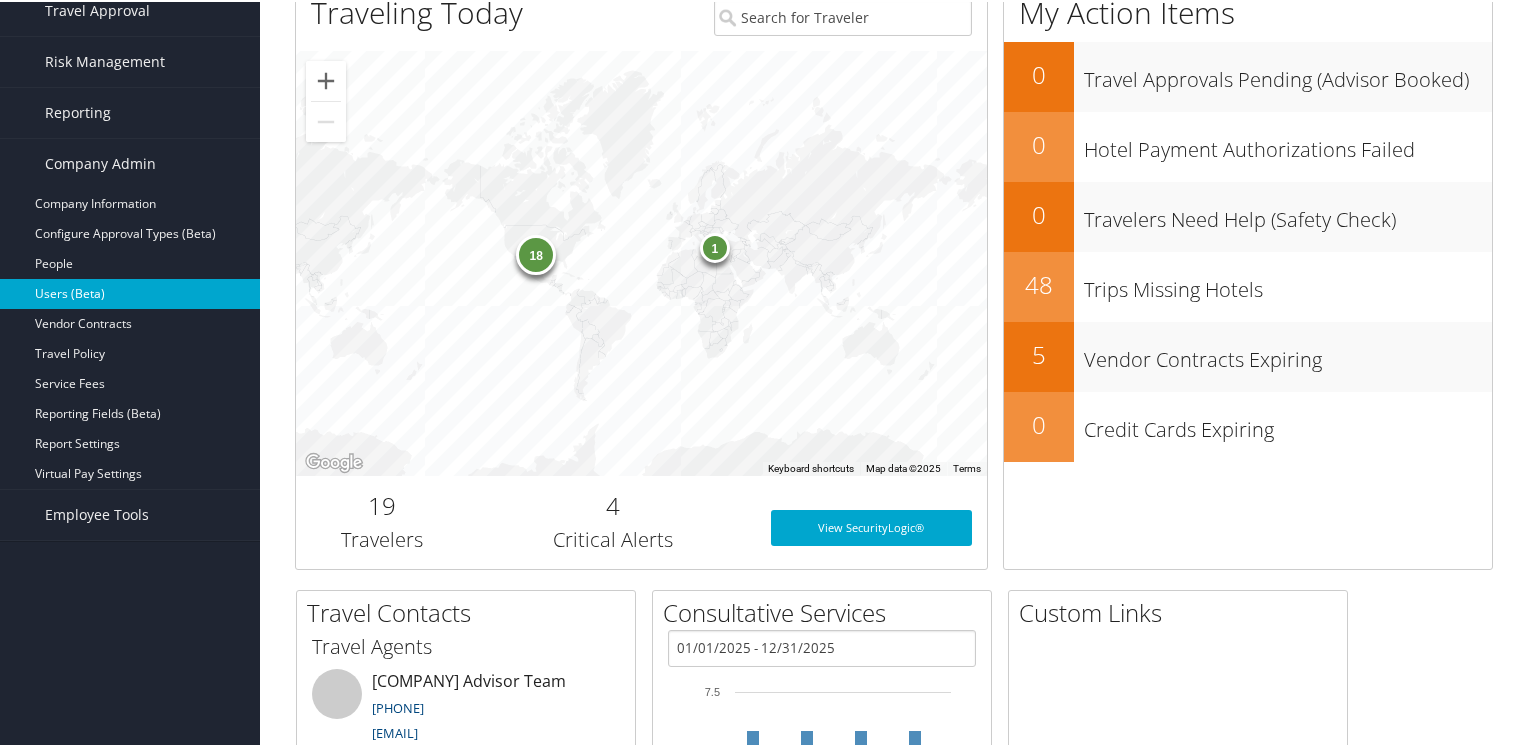 click on "Users (Beta)" at bounding box center [130, 292] 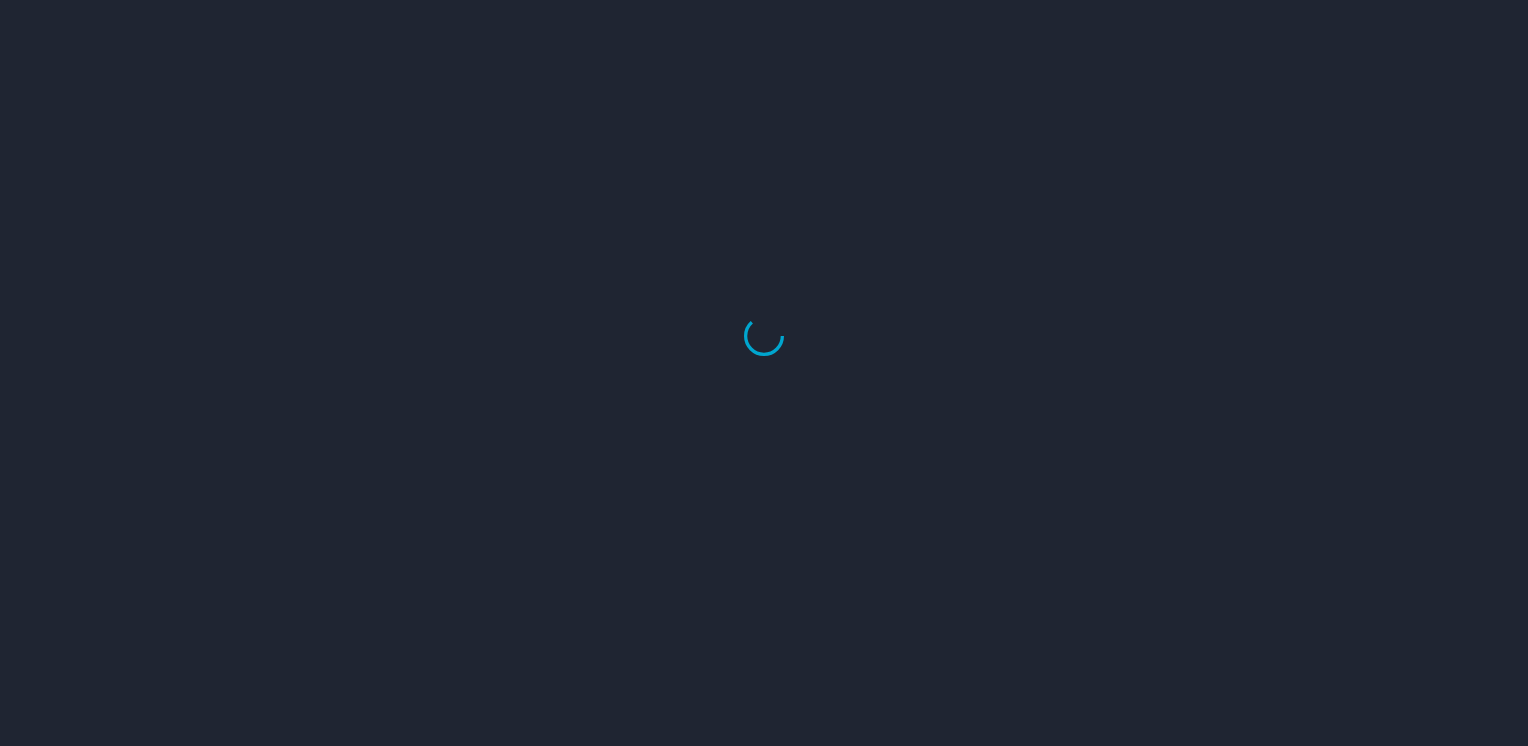 scroll, scrollTop: 0, scrollLeft: 0, axis: both 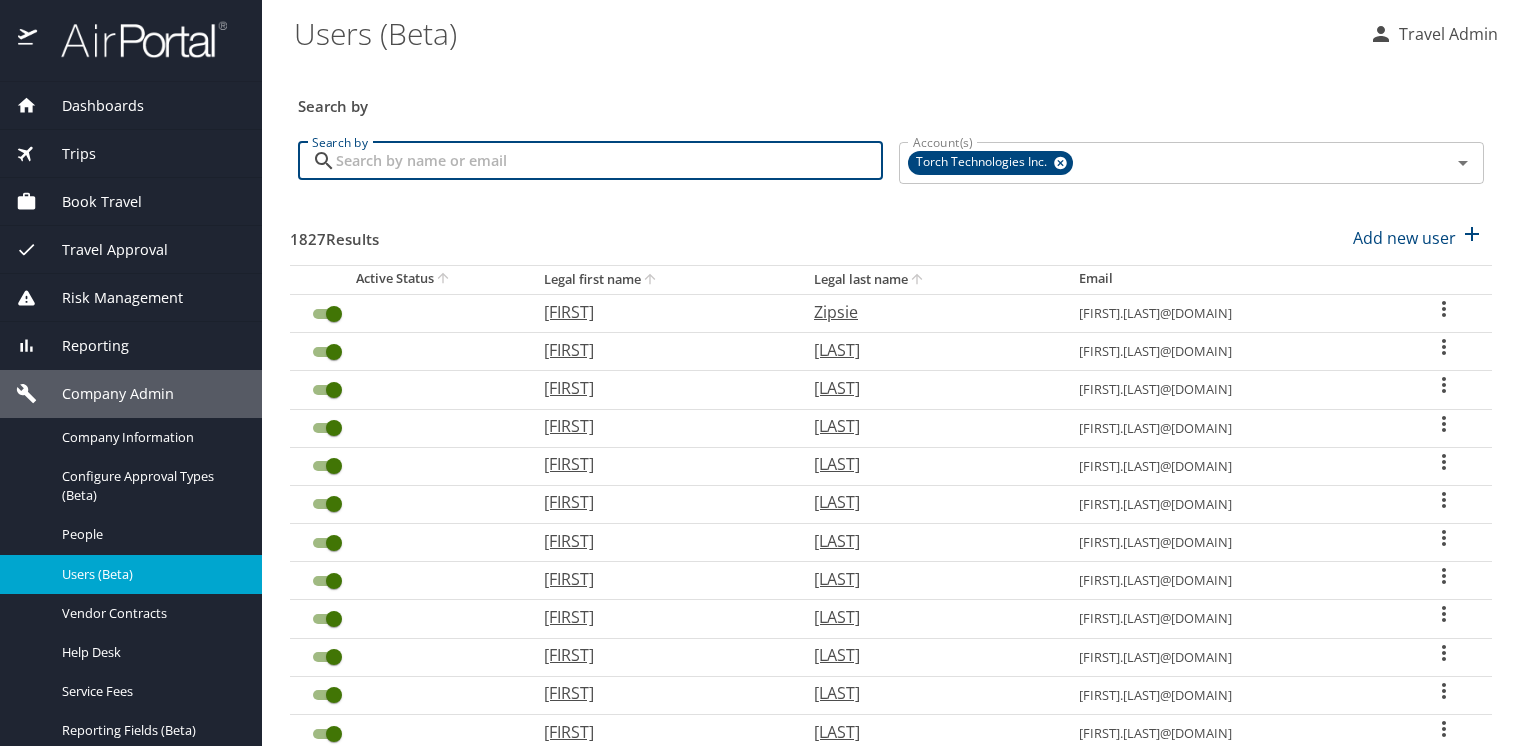 click on "Search by" at bounding box center (609, 161) 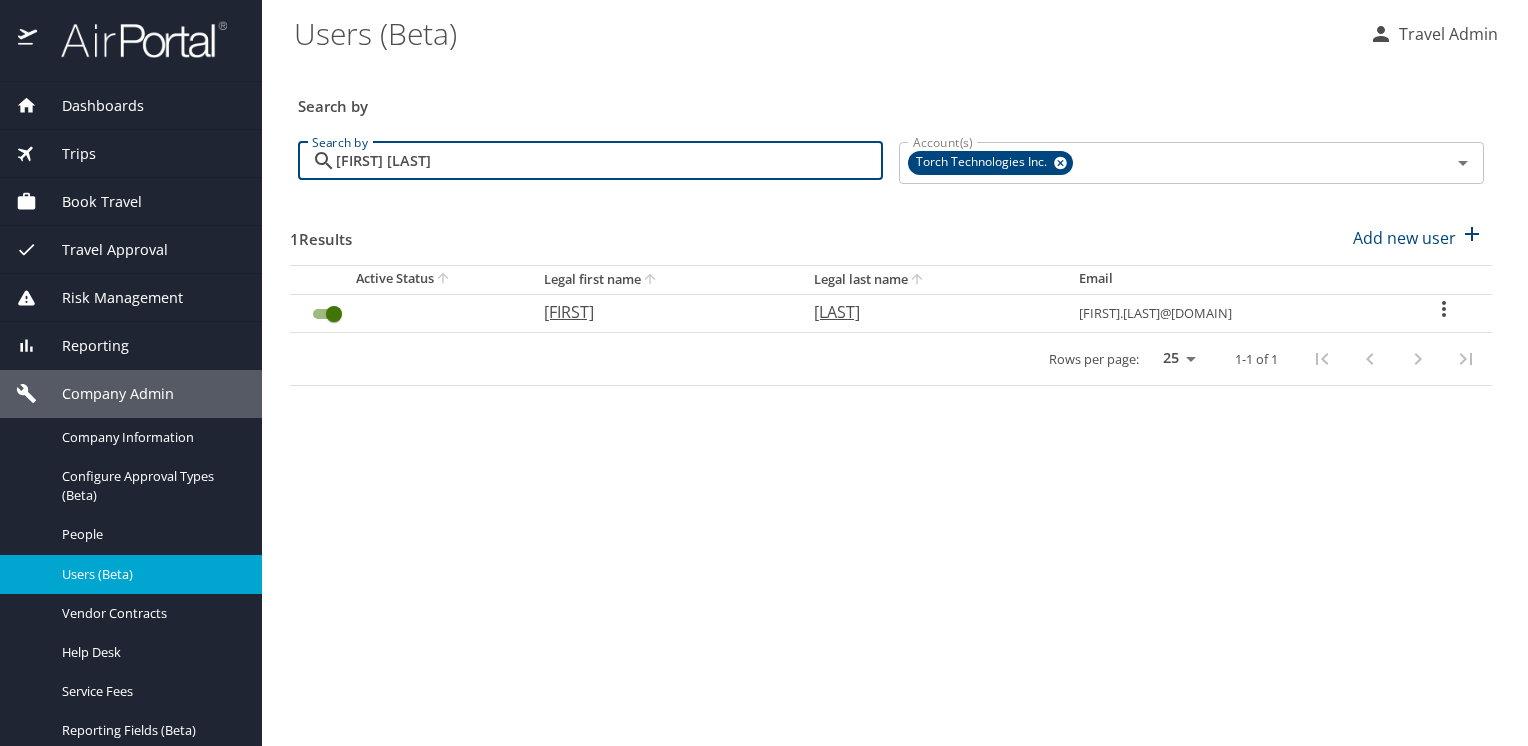 type on "gerald jackson" 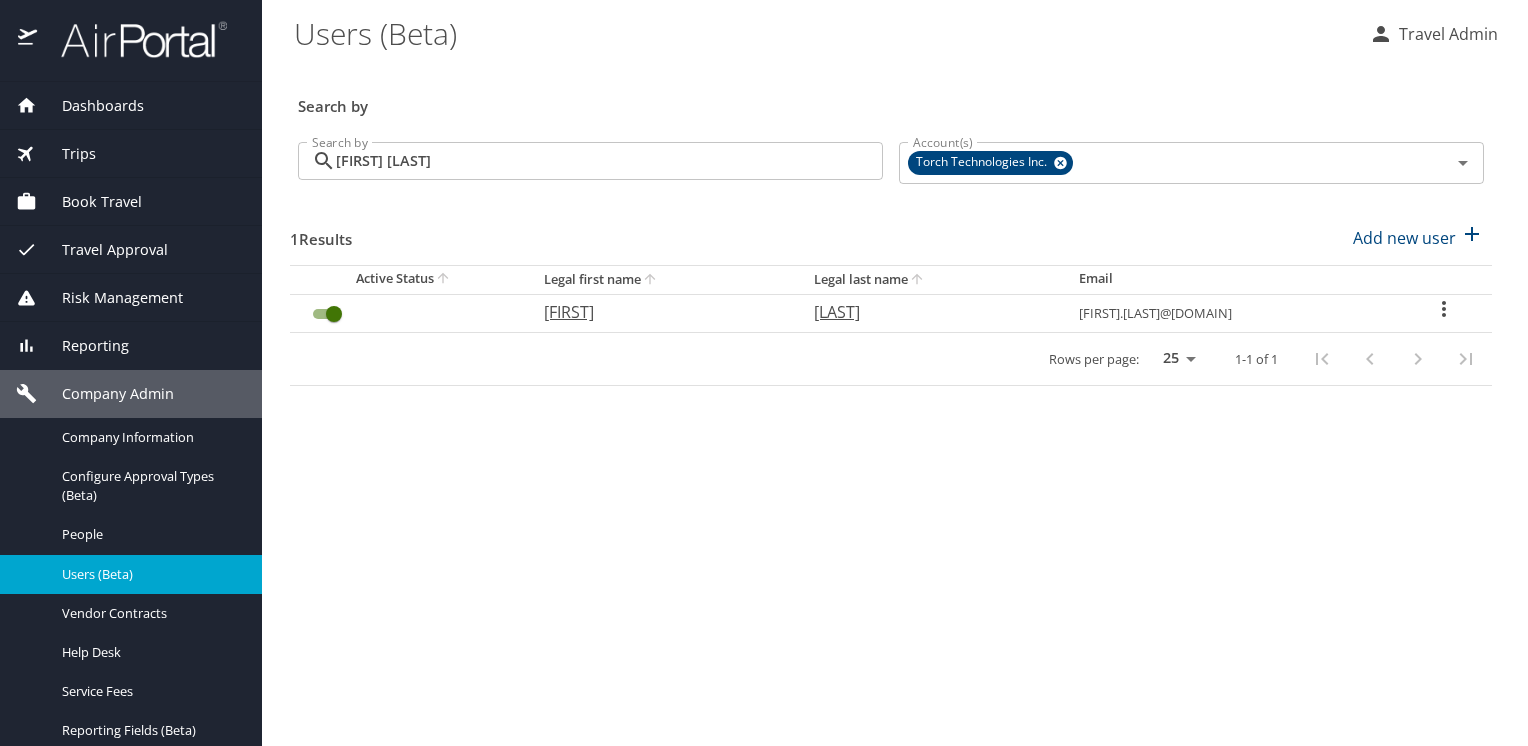 click at bounding box center [1444, 309] 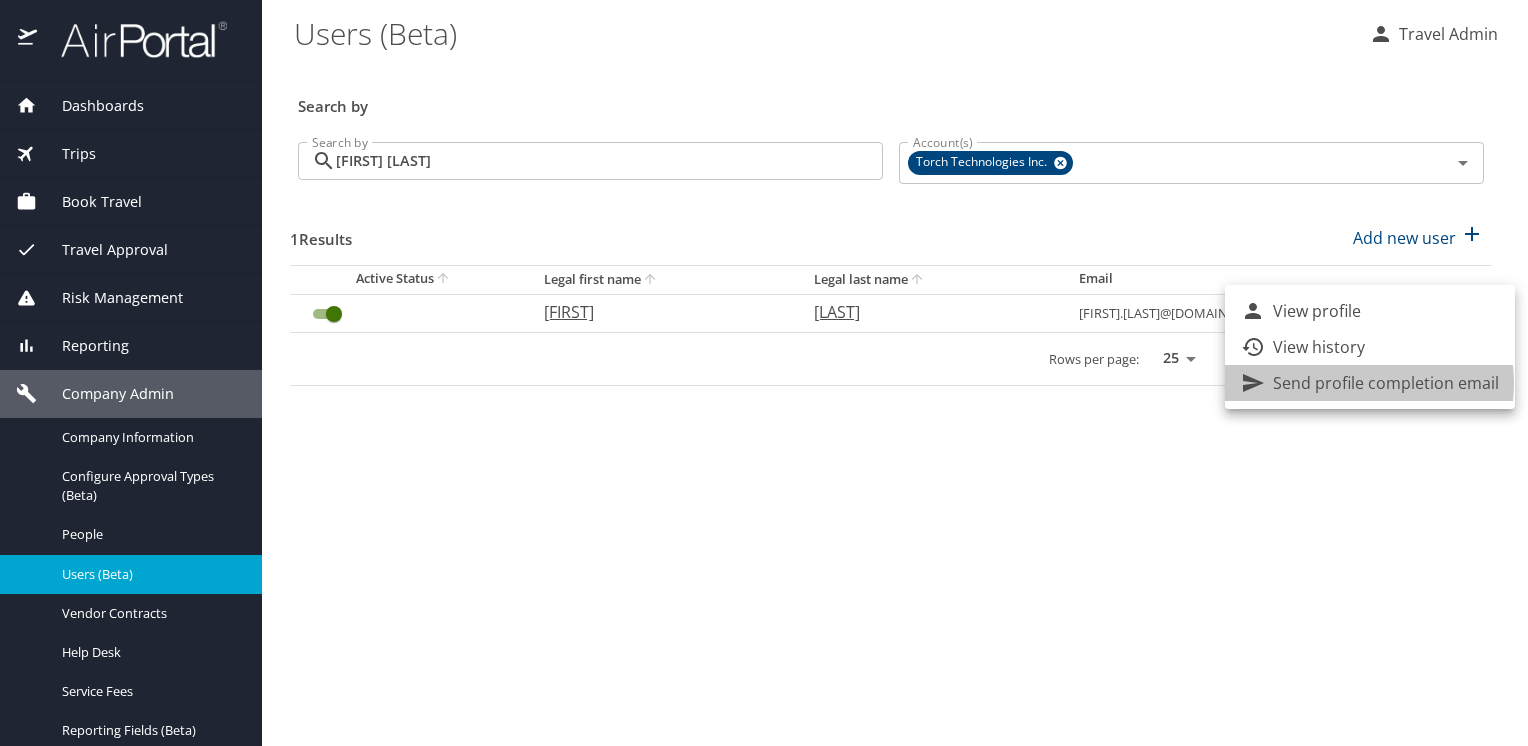 click on "Send profile completion email" at bounding box center (1386, 383) 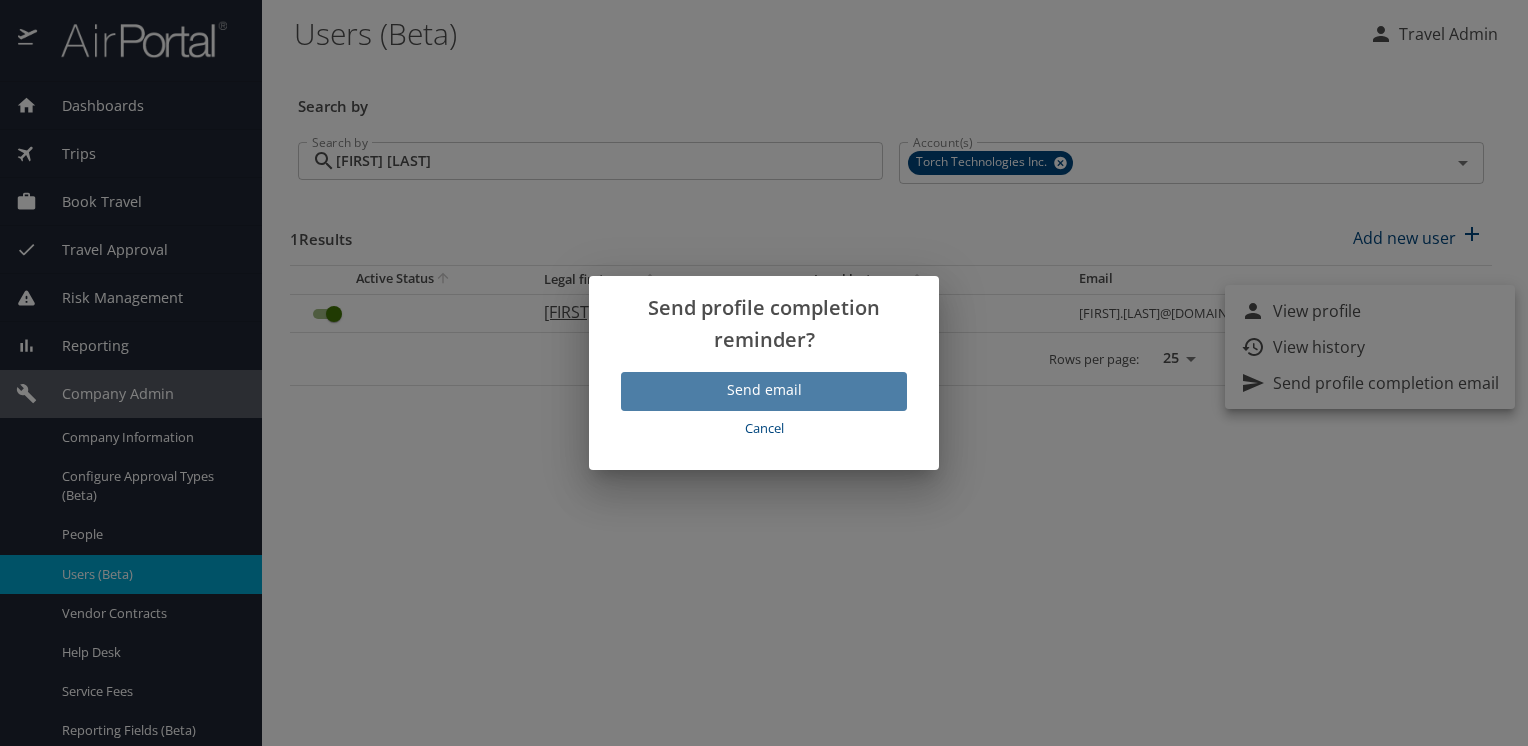 click on "Send email" at bounding box center [764, 390] 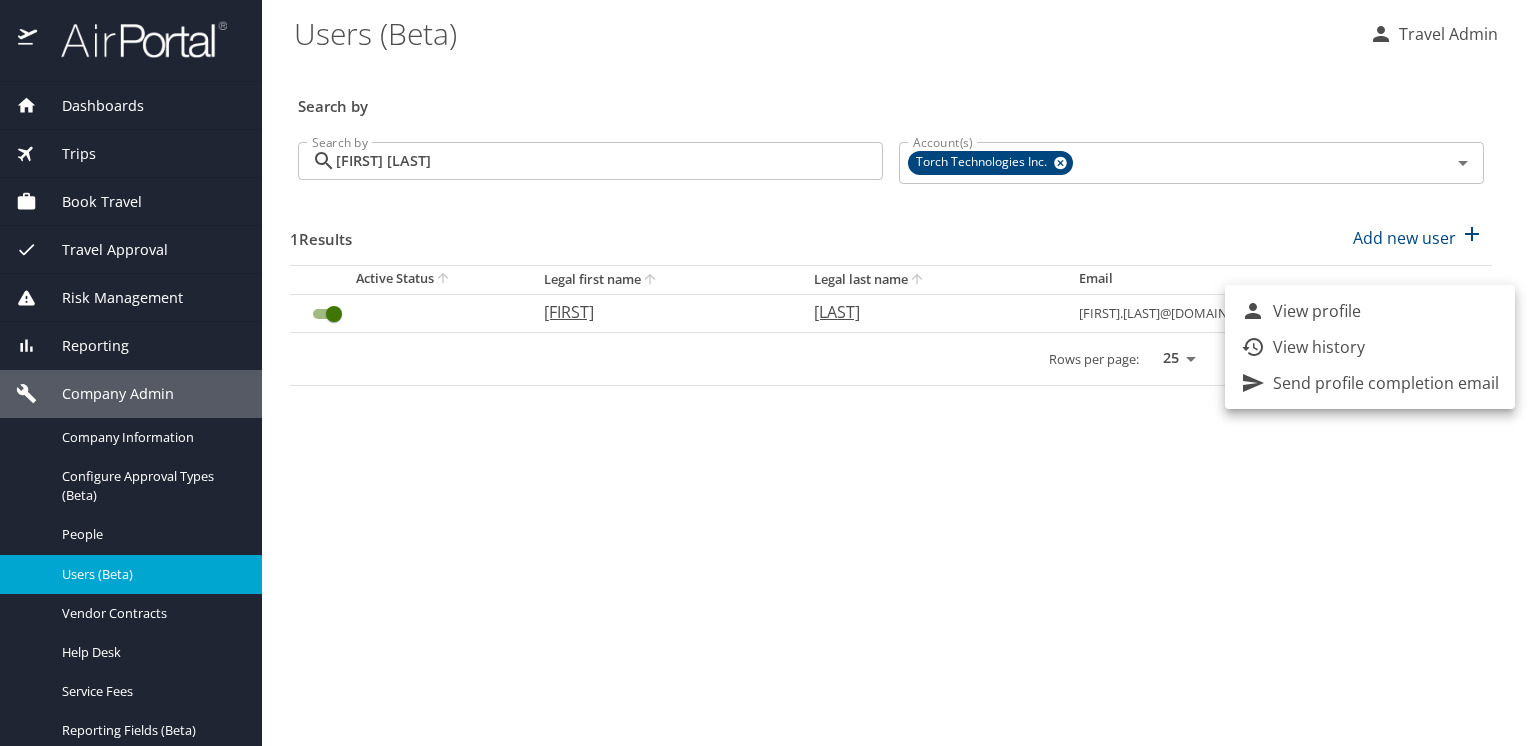 click on "Send profile completion email" at bounding box center (1386, 383) 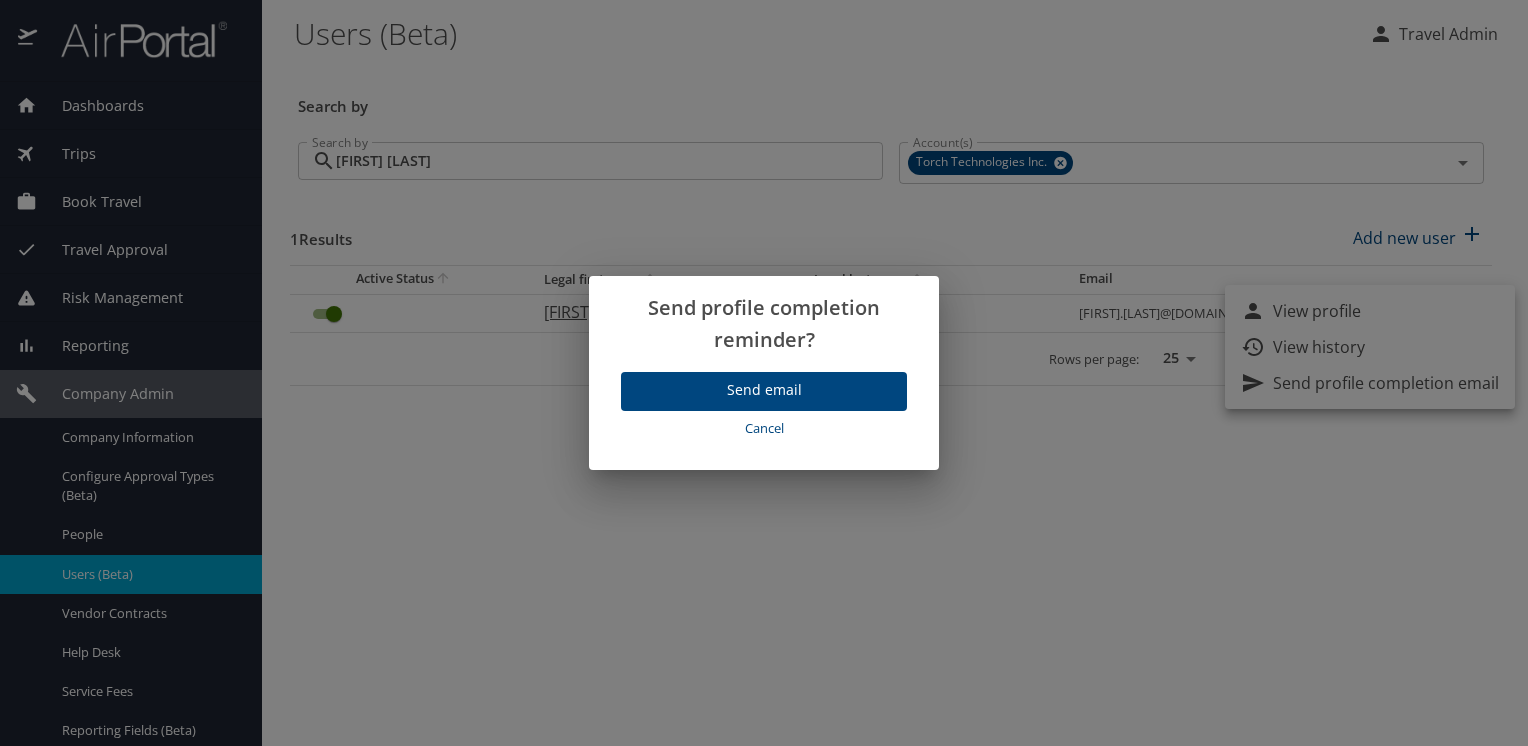 click on "Send email" at bounding box center (764, 391) 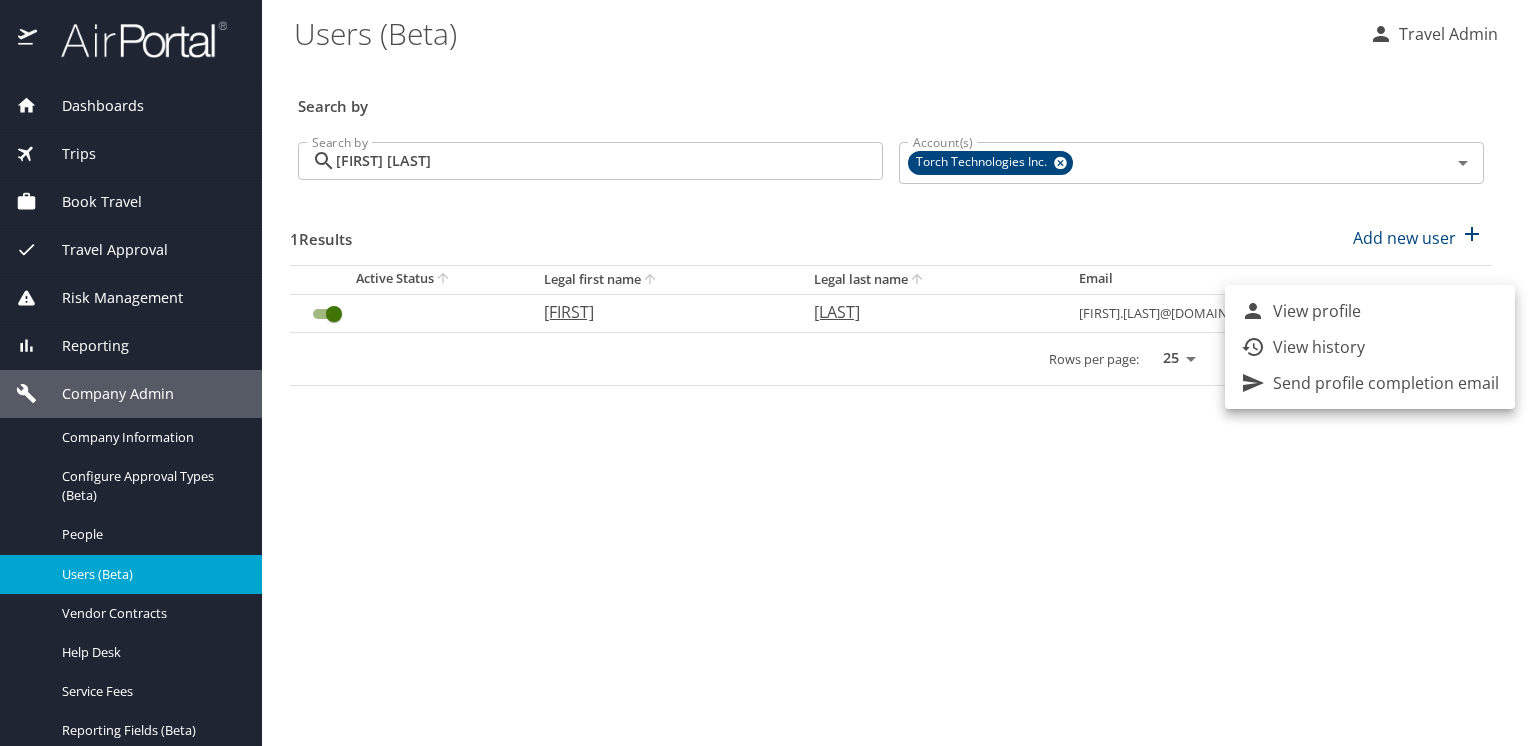 click at bounding box center (764, 373) 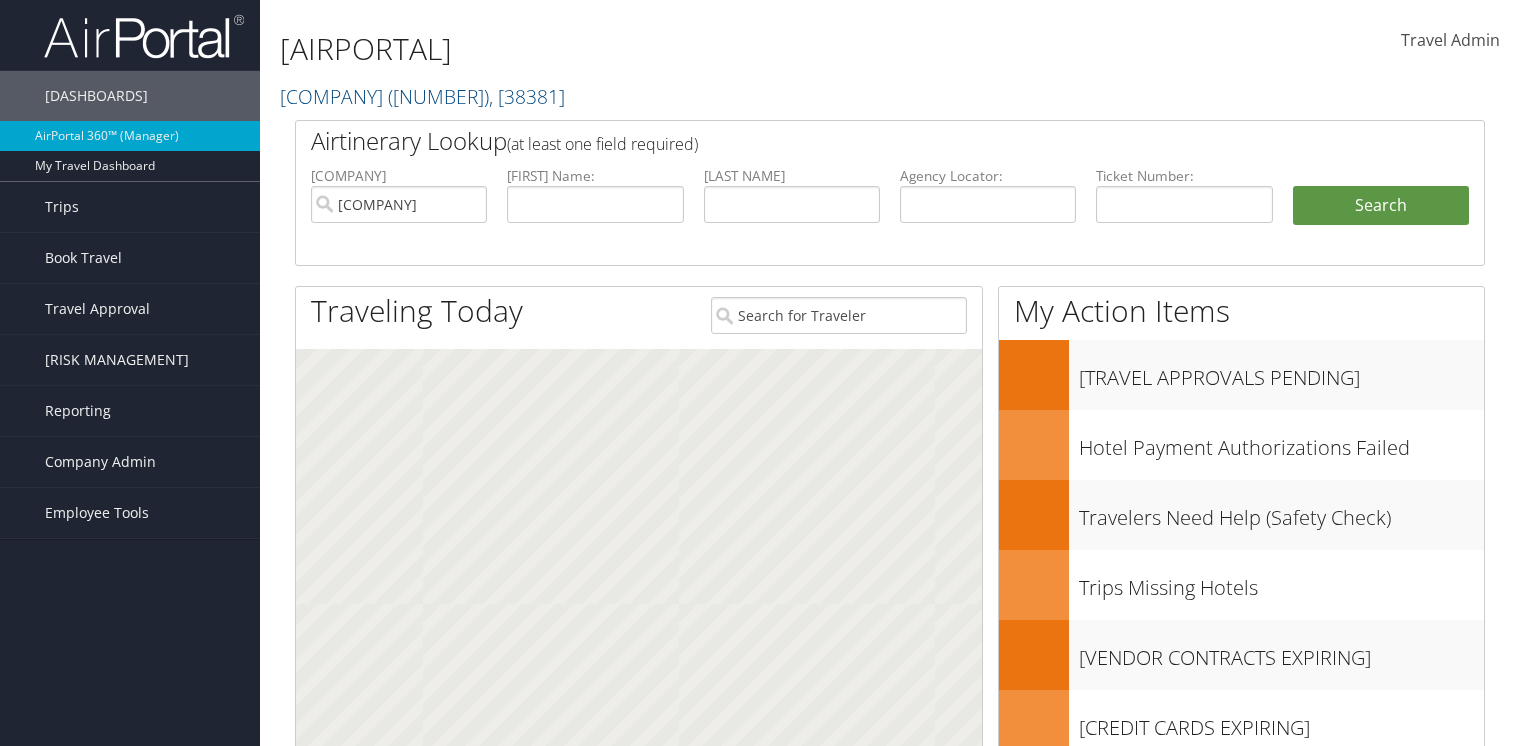 scroll, scrollTop: 0, scrollLeft: 0, axis: both 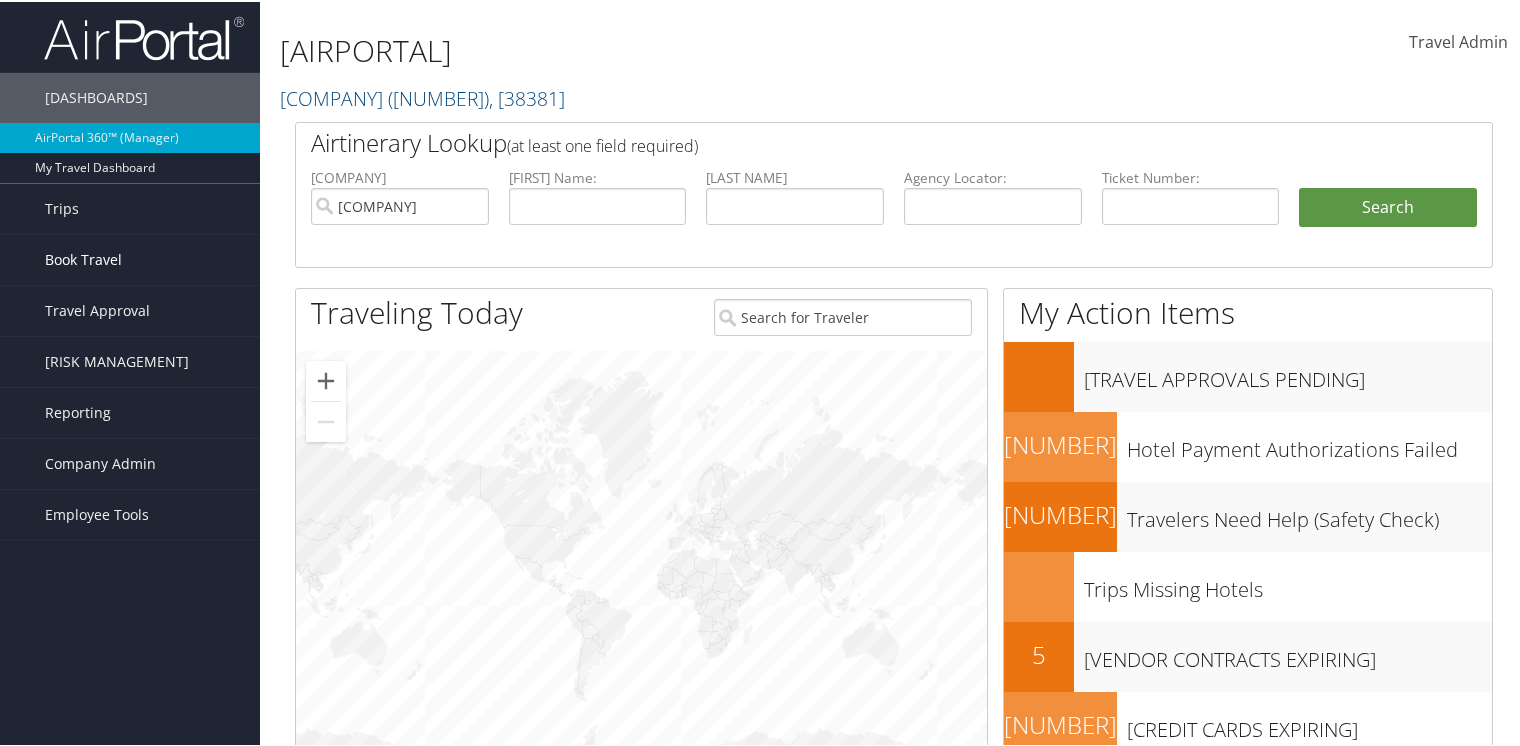 click on "Book Travel" at bounding box center (83, 258) 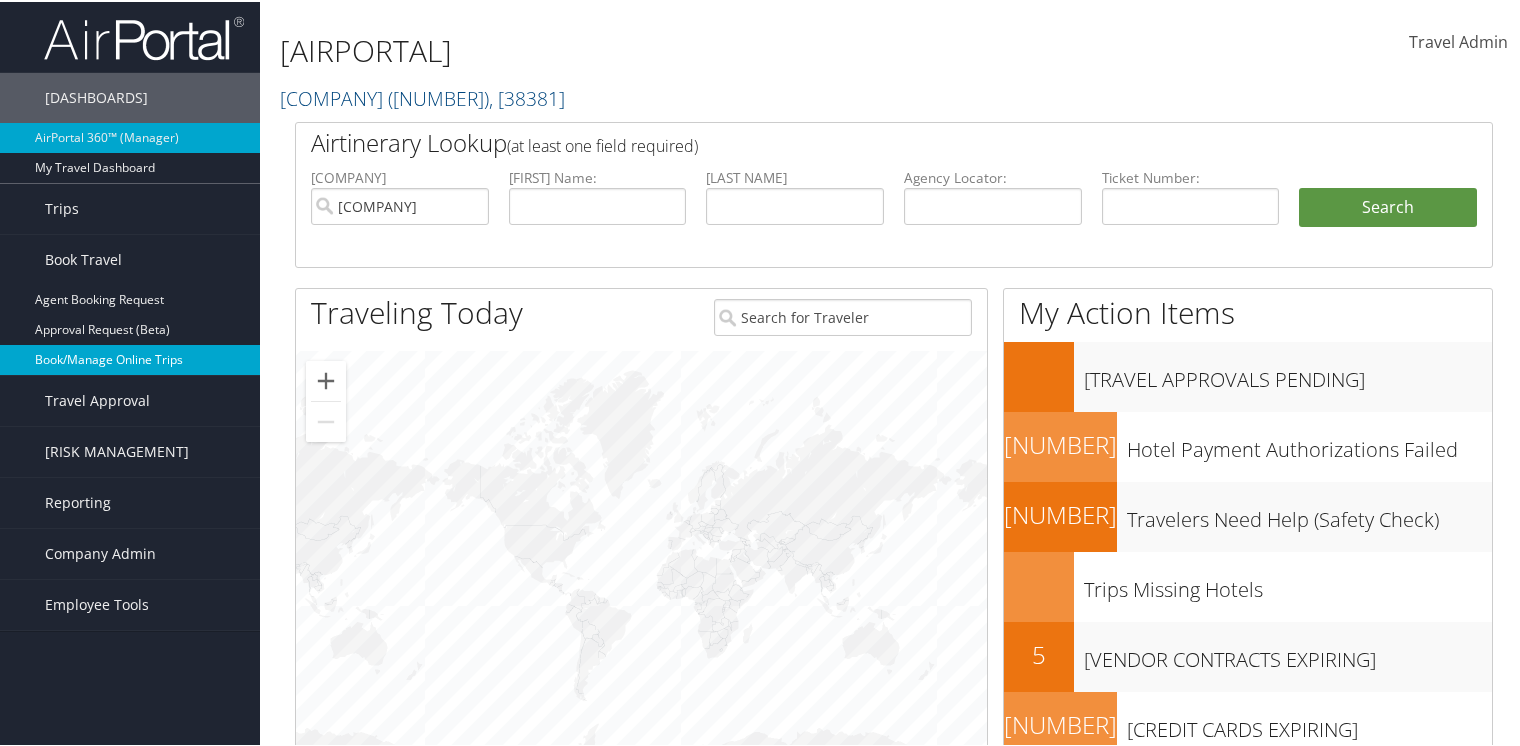 click on "Book/Manage Online Trips" at bounding box center (130, 358) 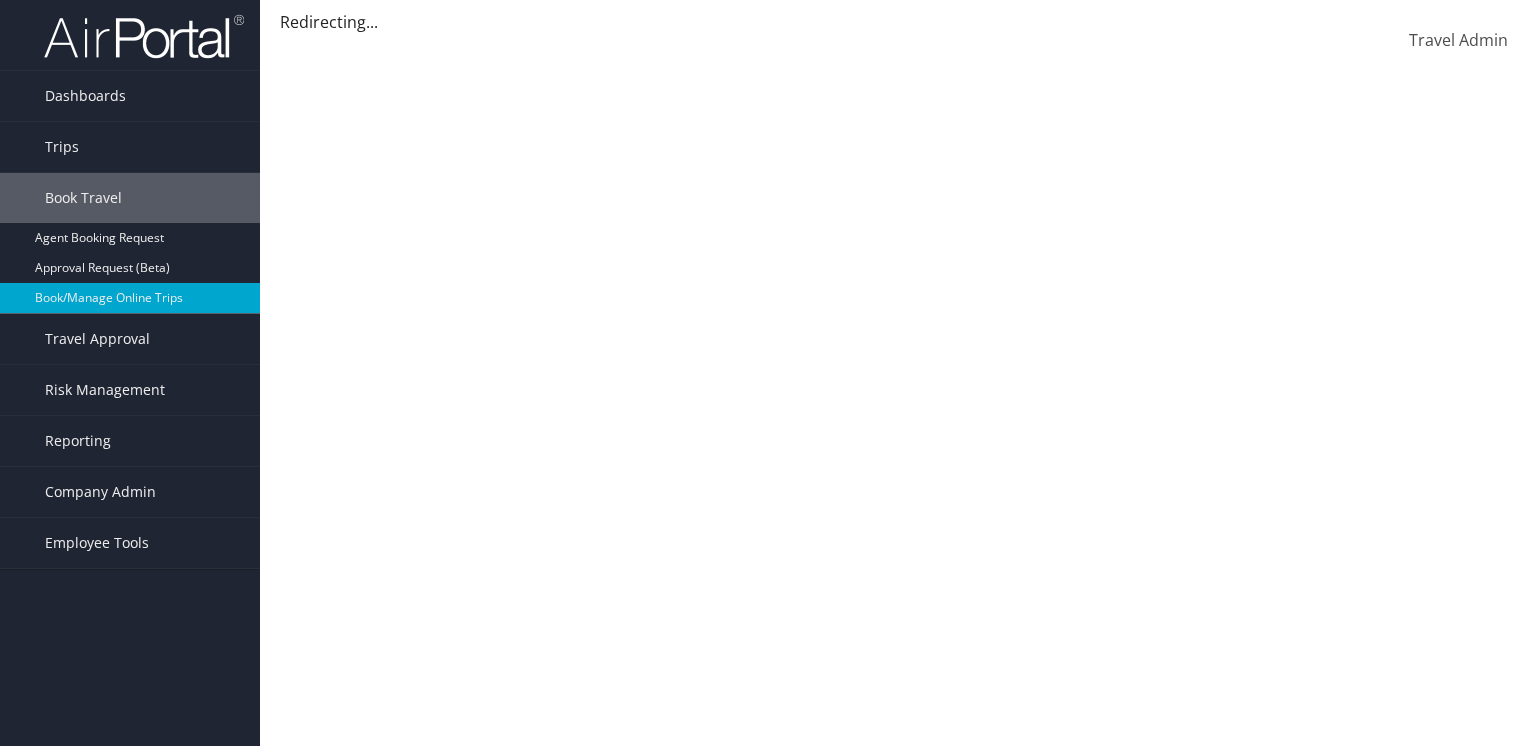 scroll, scrollTop: 0, scrollLeft: 0, axis: both 